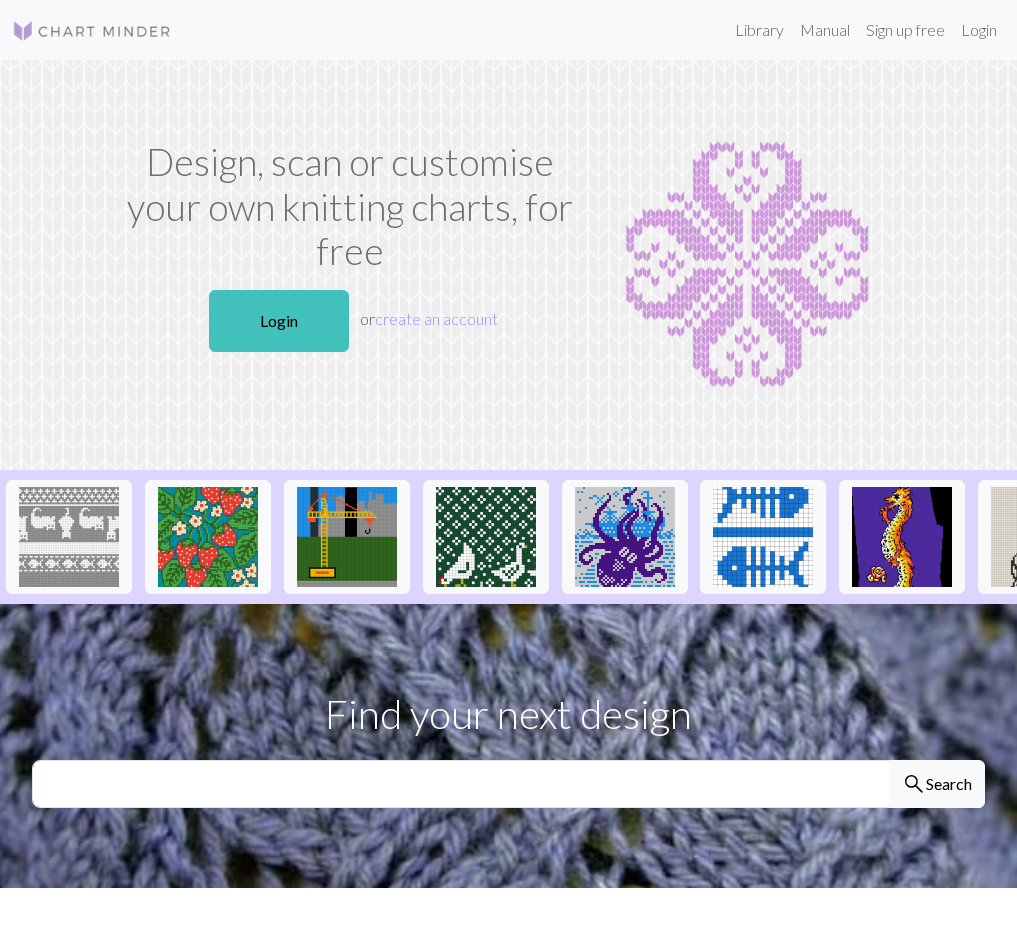 scroll, scrollTop: 0, scrollLeft: 0, axis: both 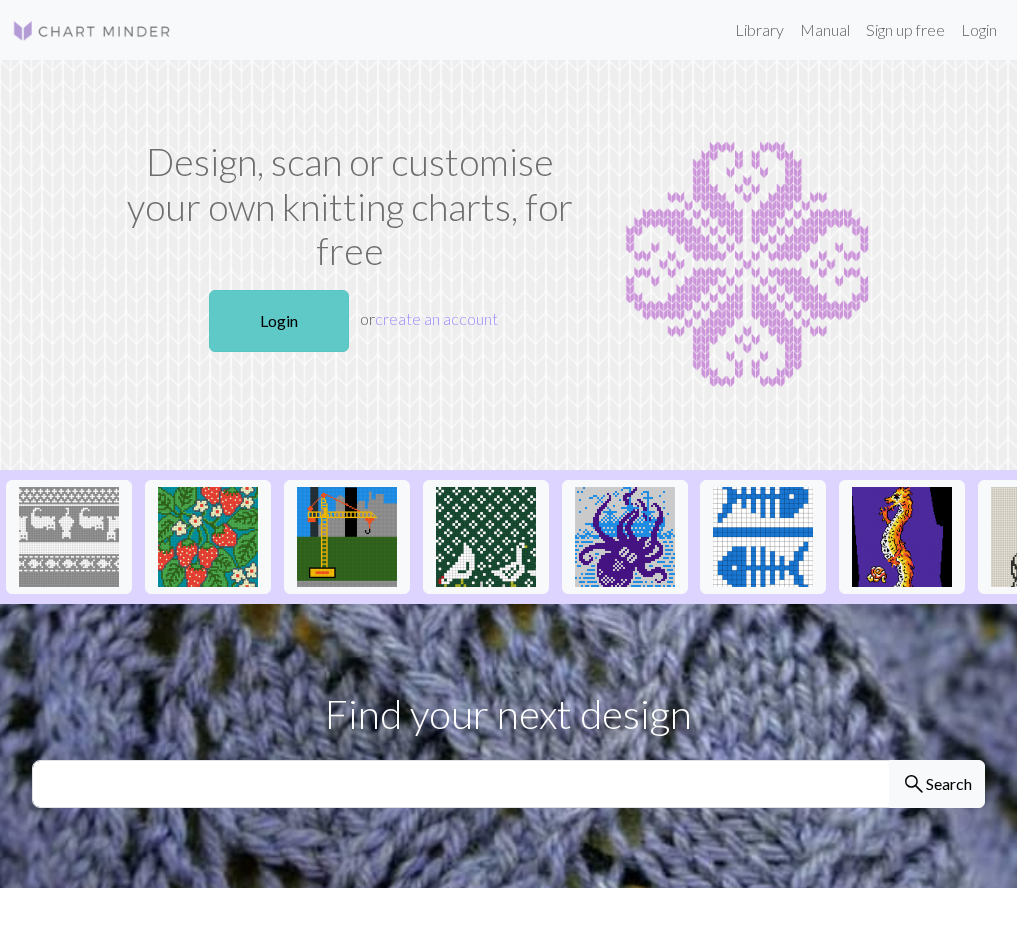 click on "Login" at bounding box center (279, 321) 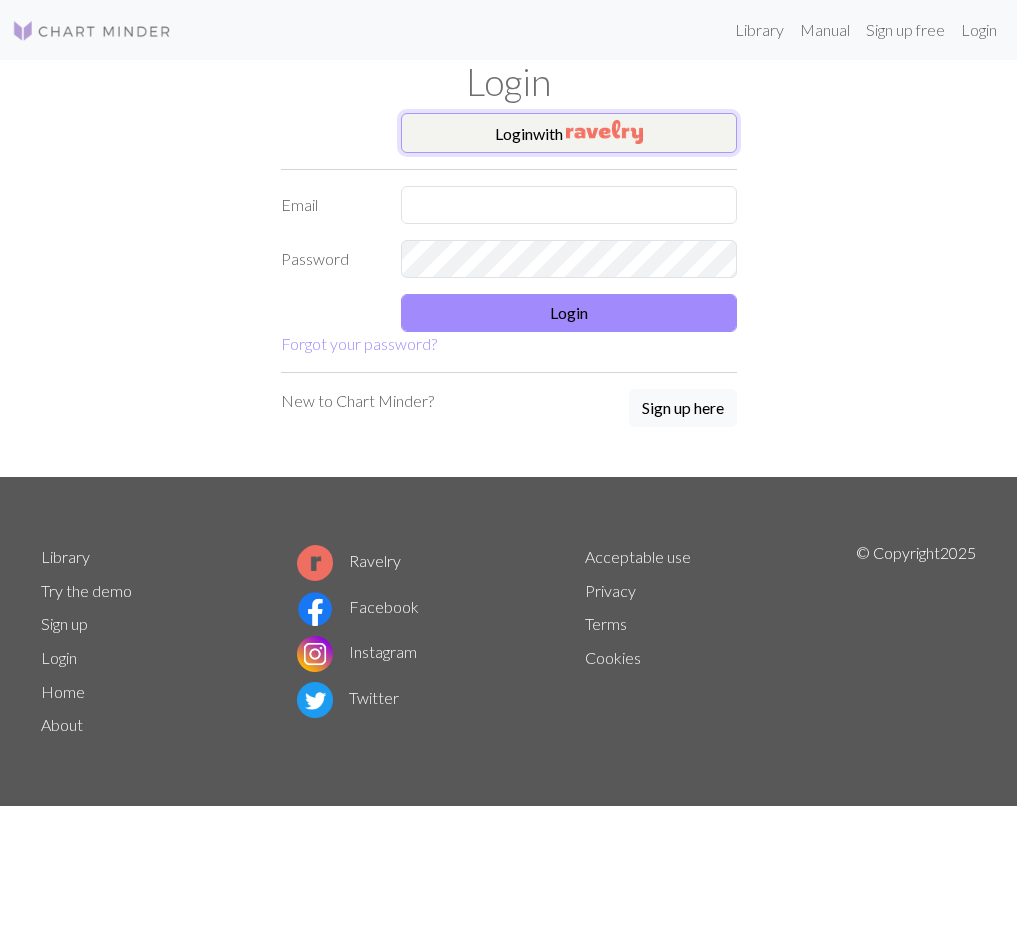 click on "Login  with" at bounding box center (569, 133) 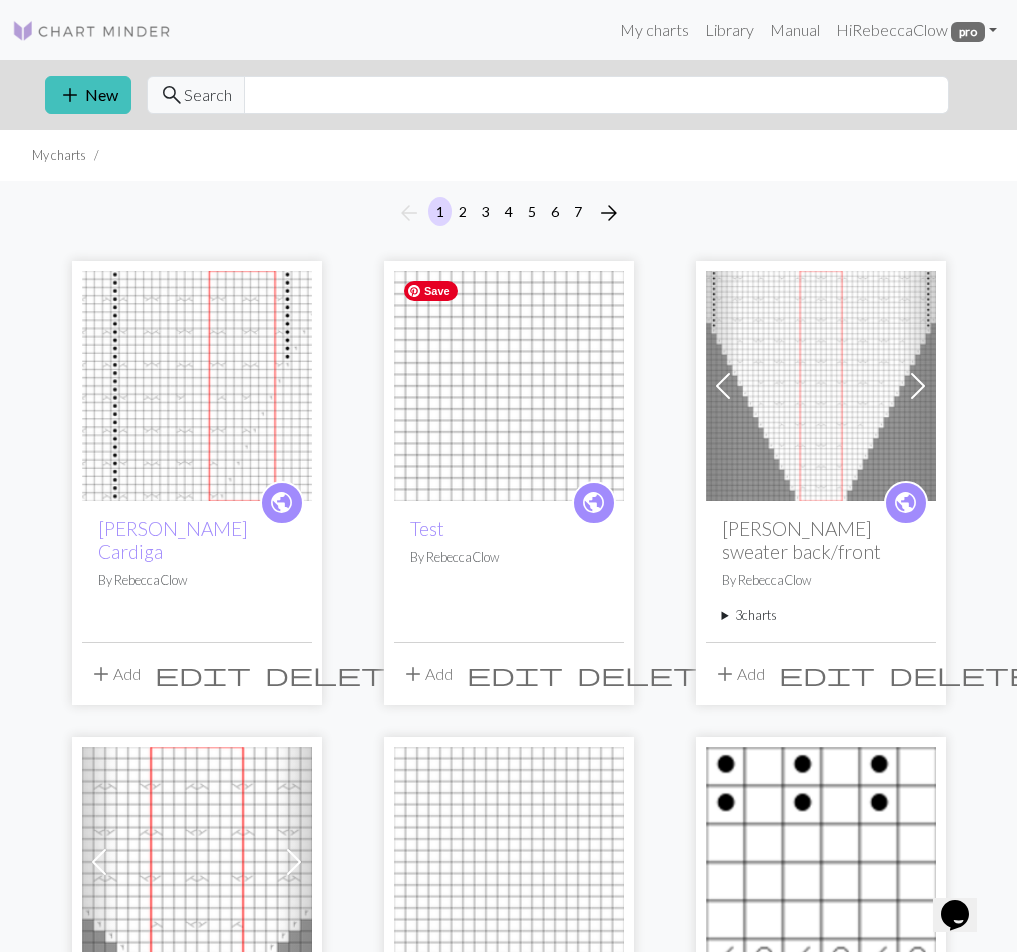 click at bounding box center [509, 386] 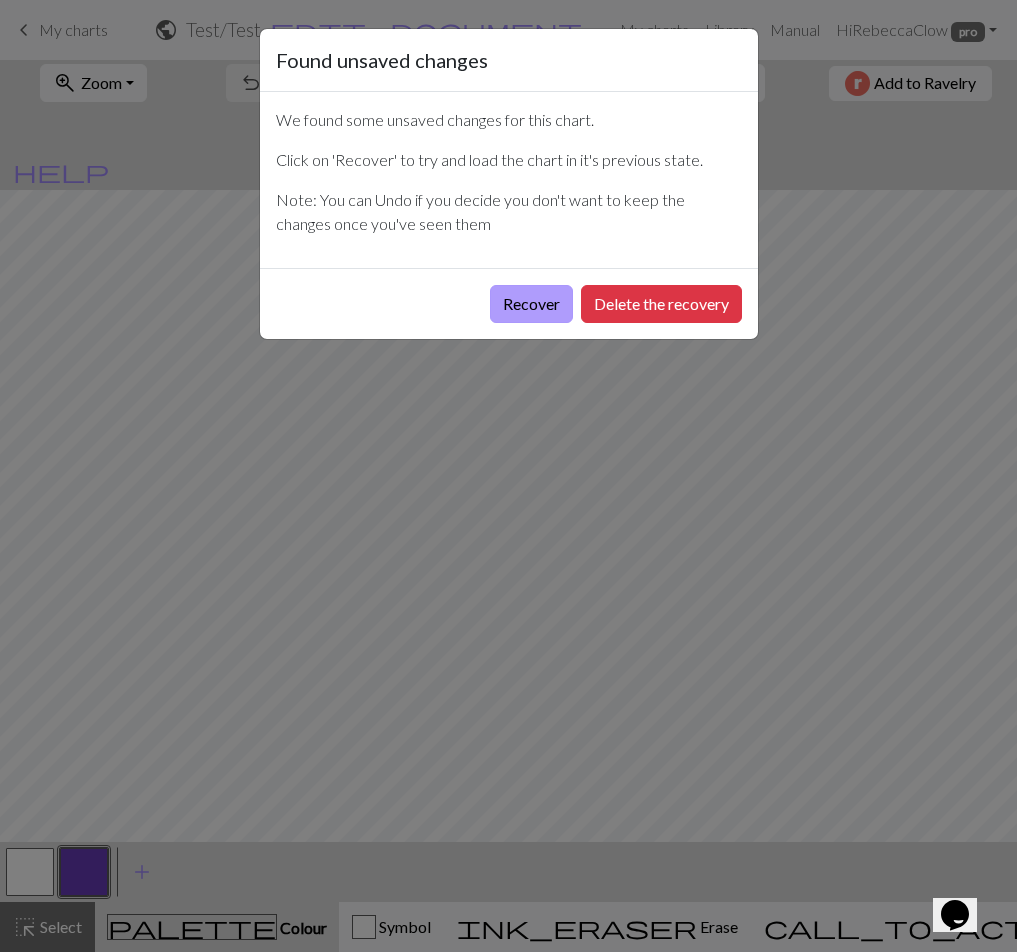 click on "Recover" at bounding box center [531, 304] 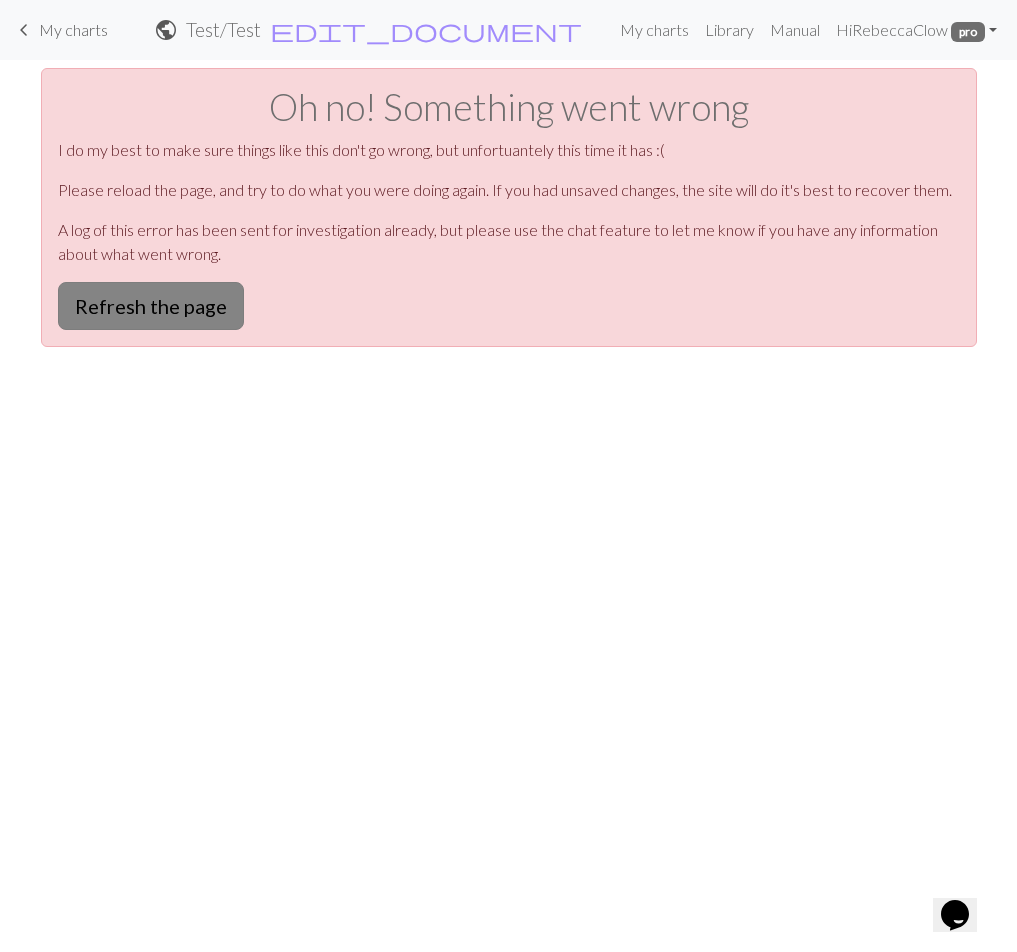 click on "Refresh the page" at bounding box center (151, 306) 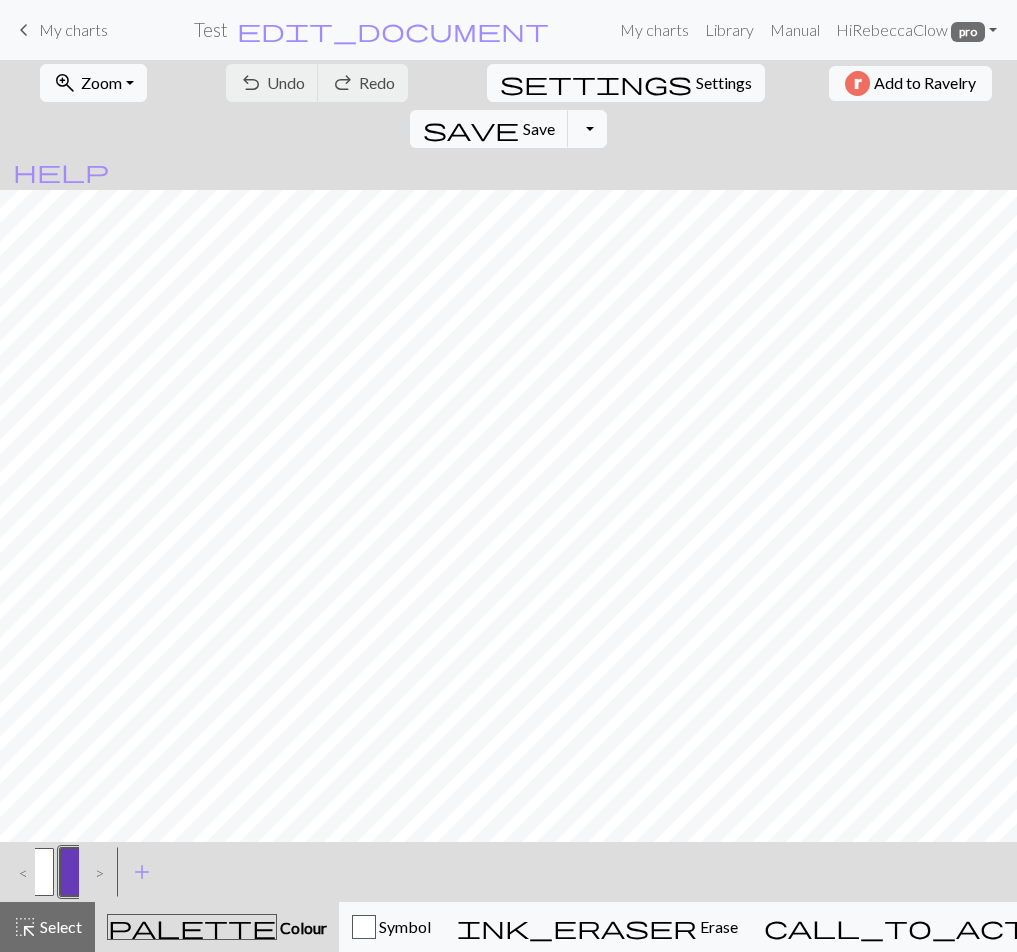 scroll, scrollTop: 0, scrollLeft: 0, axis: both 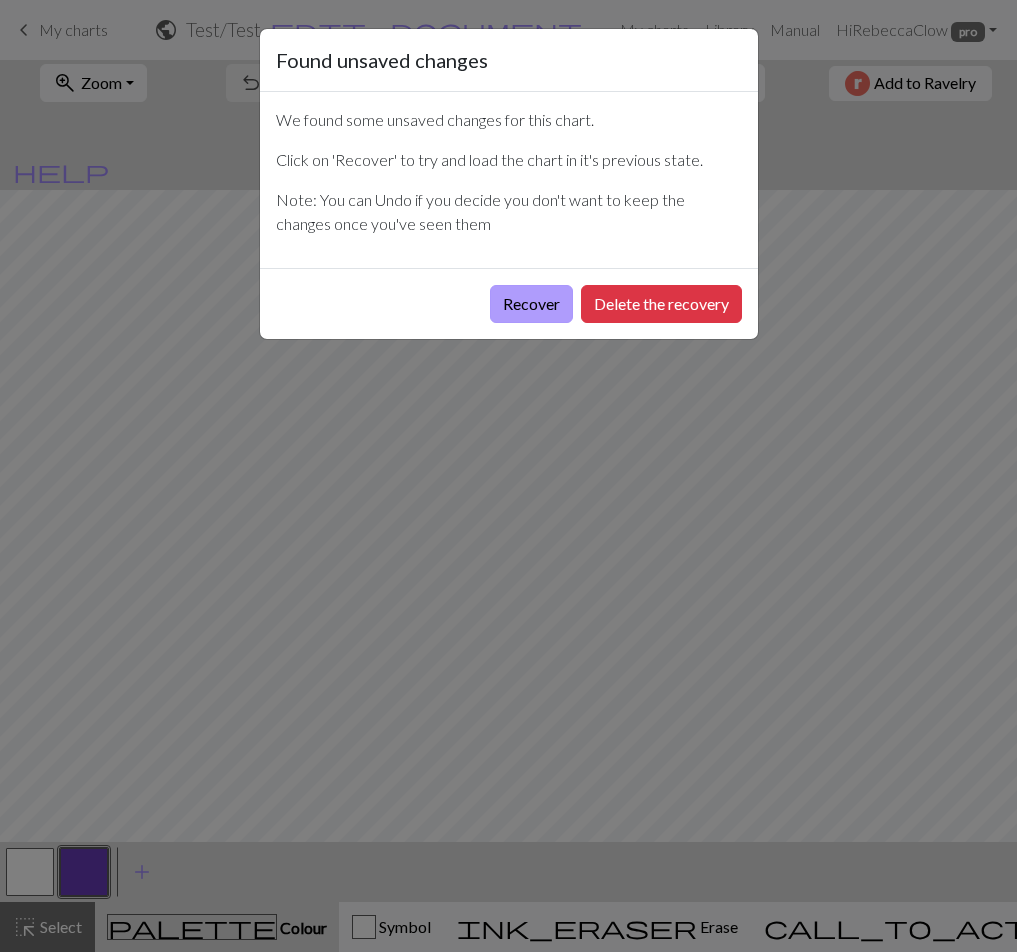 click on "Recover" at bounding box center [531, 304] 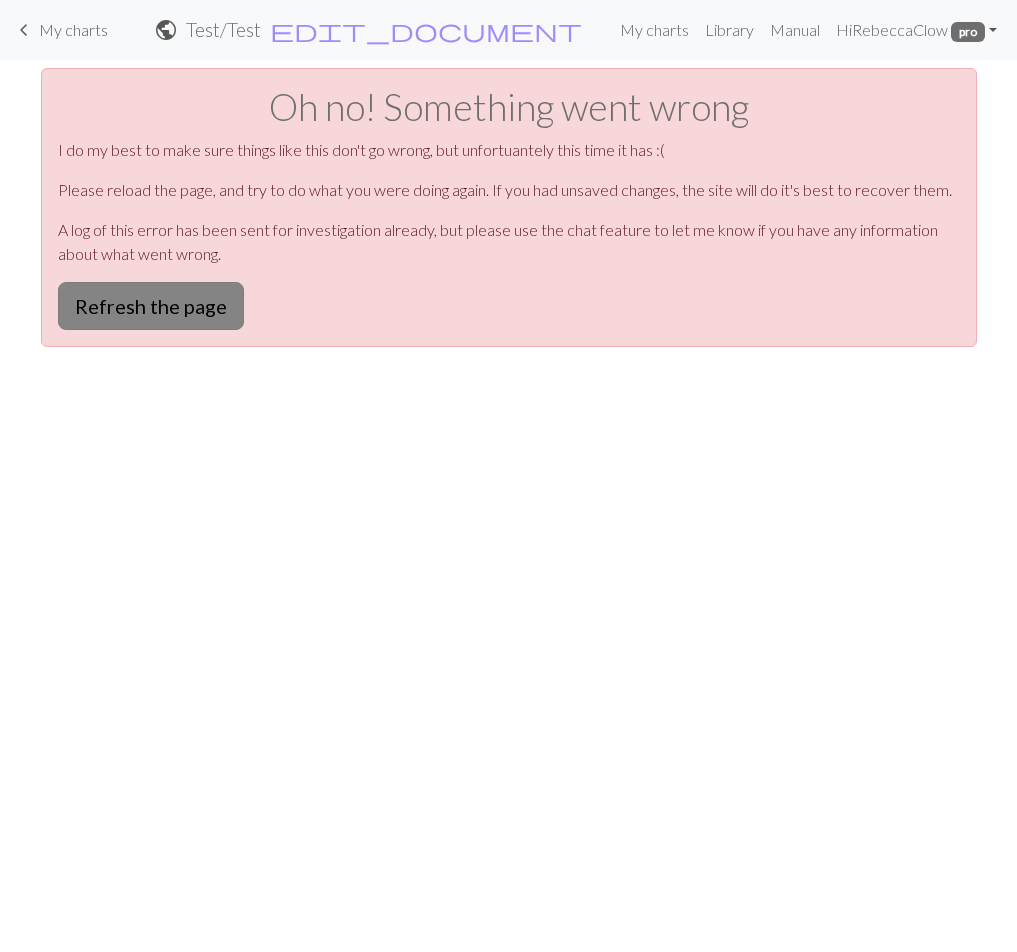 click on "Refresh the page" at bounding box center [151, 306] 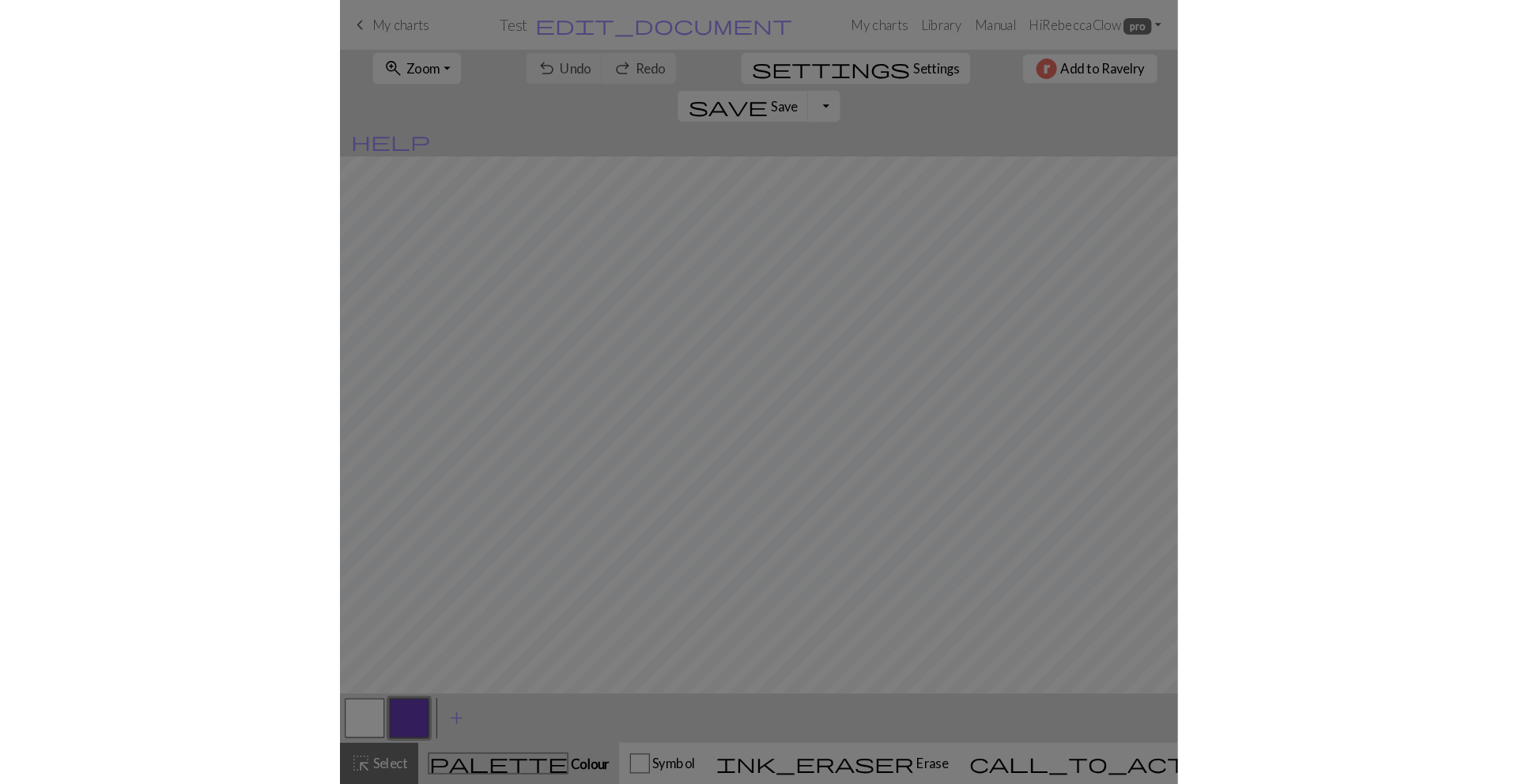 scroll, scrollTop: 0, scrollLeft: 0, axis: both 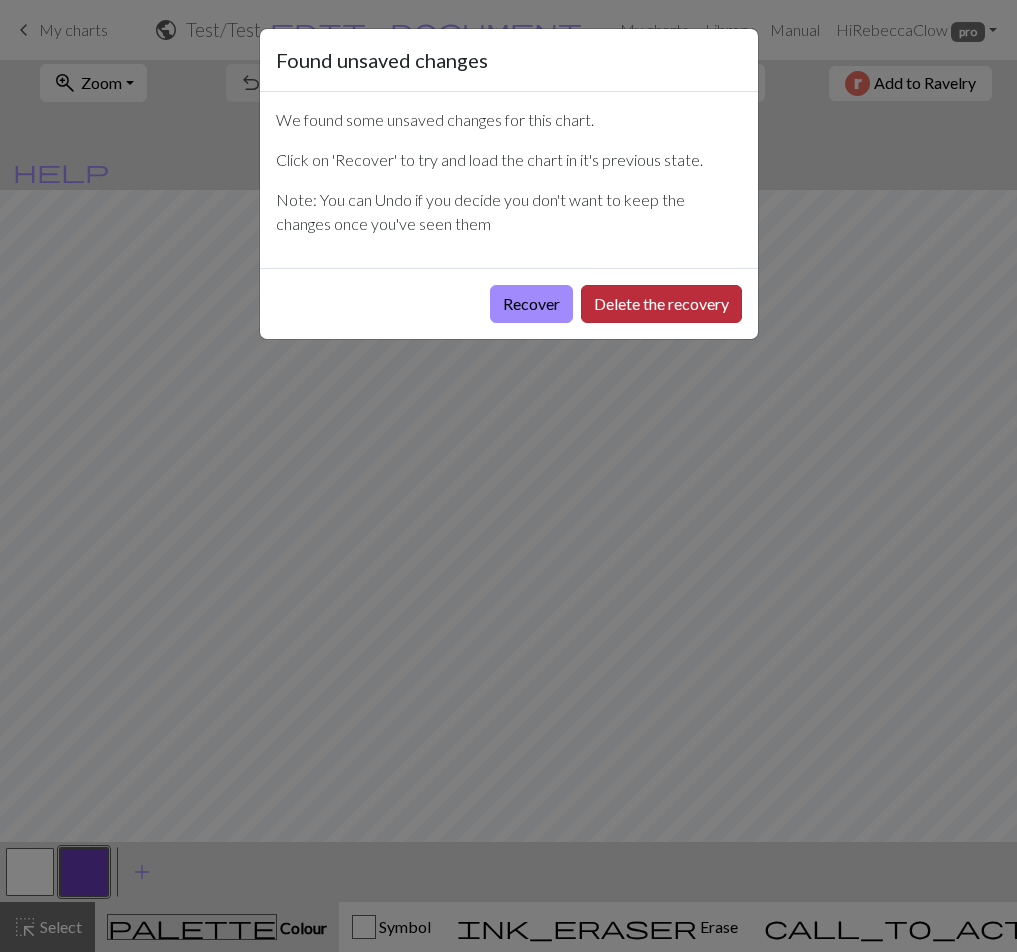 click on "Delete the recovery" at bounding box center (661, 304) 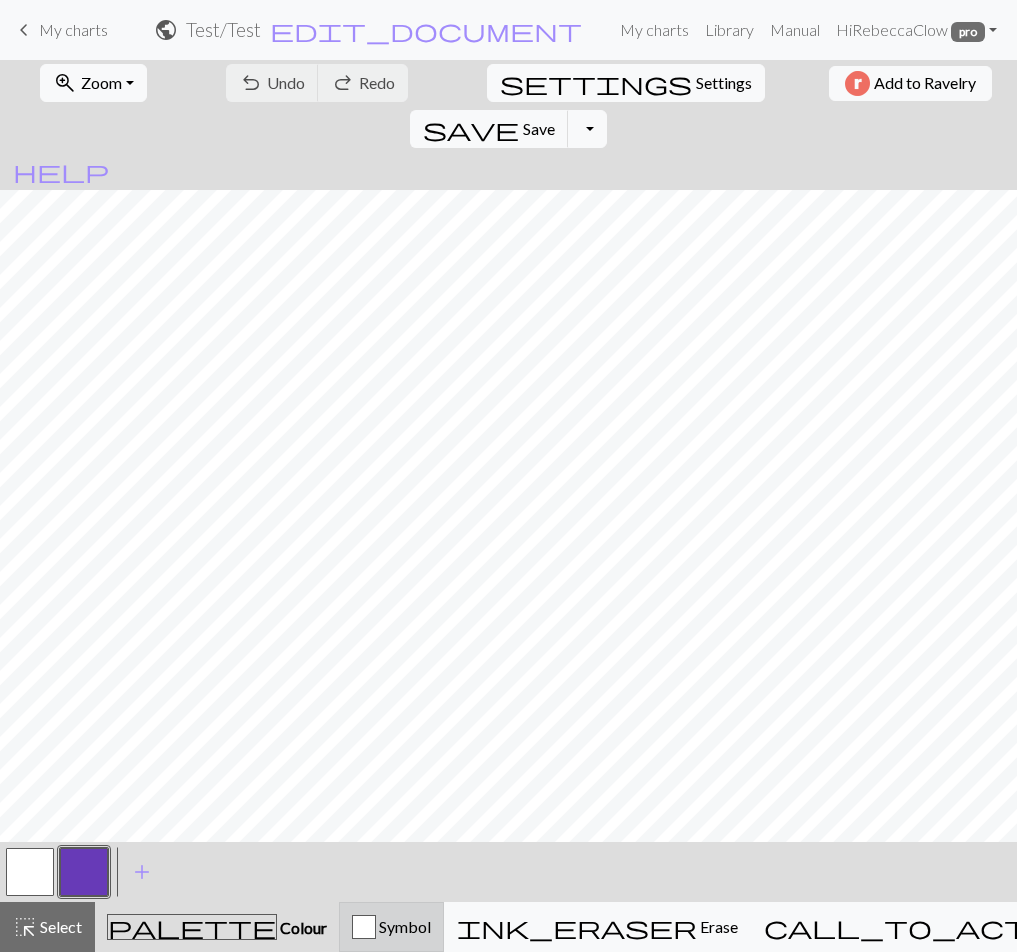 click on "Symbol" at bounding box center [403, 926] 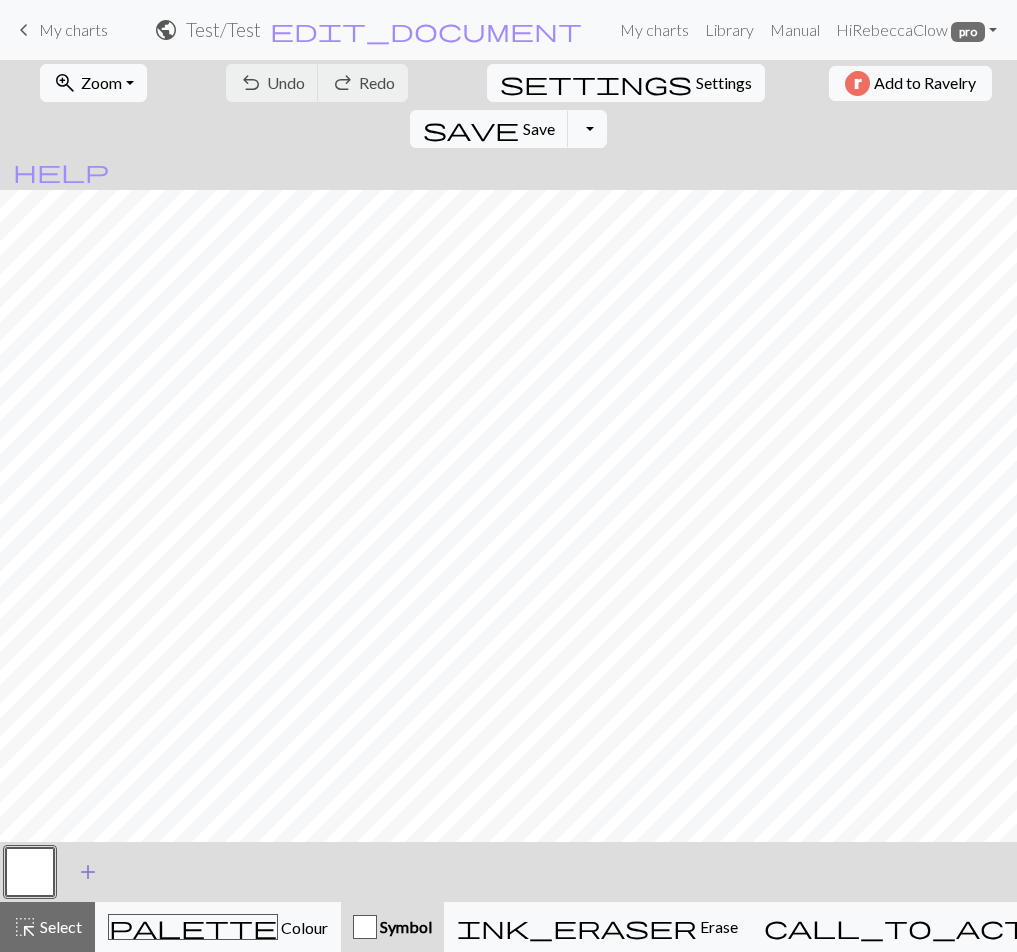 click on "add Add a  symbol" at bounding box center (88, 872) 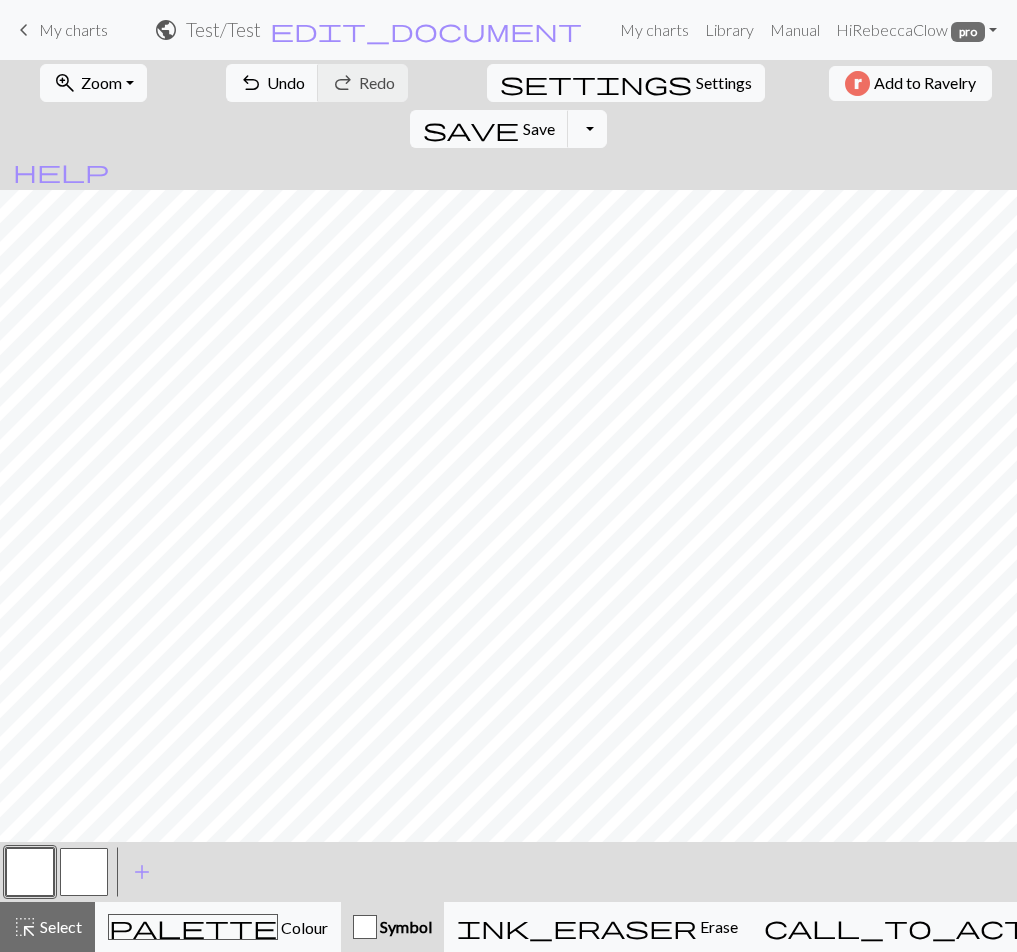 click at bounding box center (84, 872) 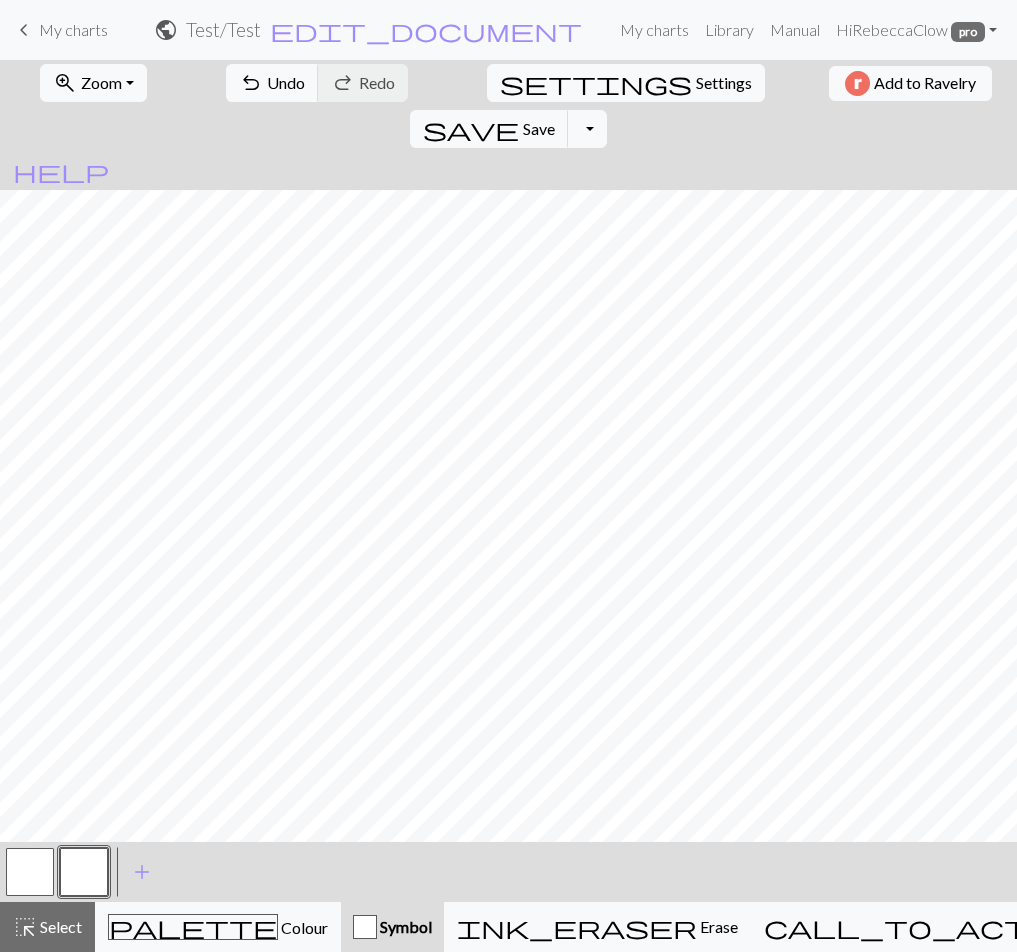 click at bounding box center (84, 872) 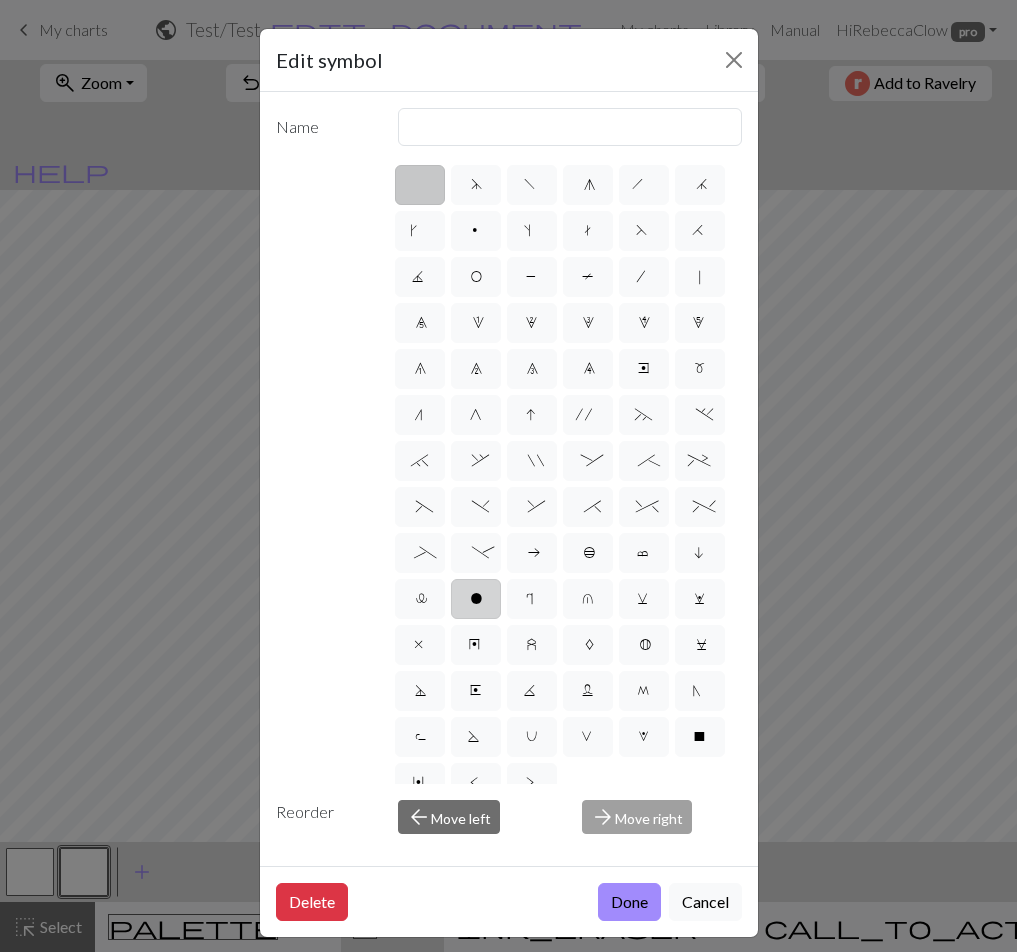 click on "o" at bounding box center (476, 601) 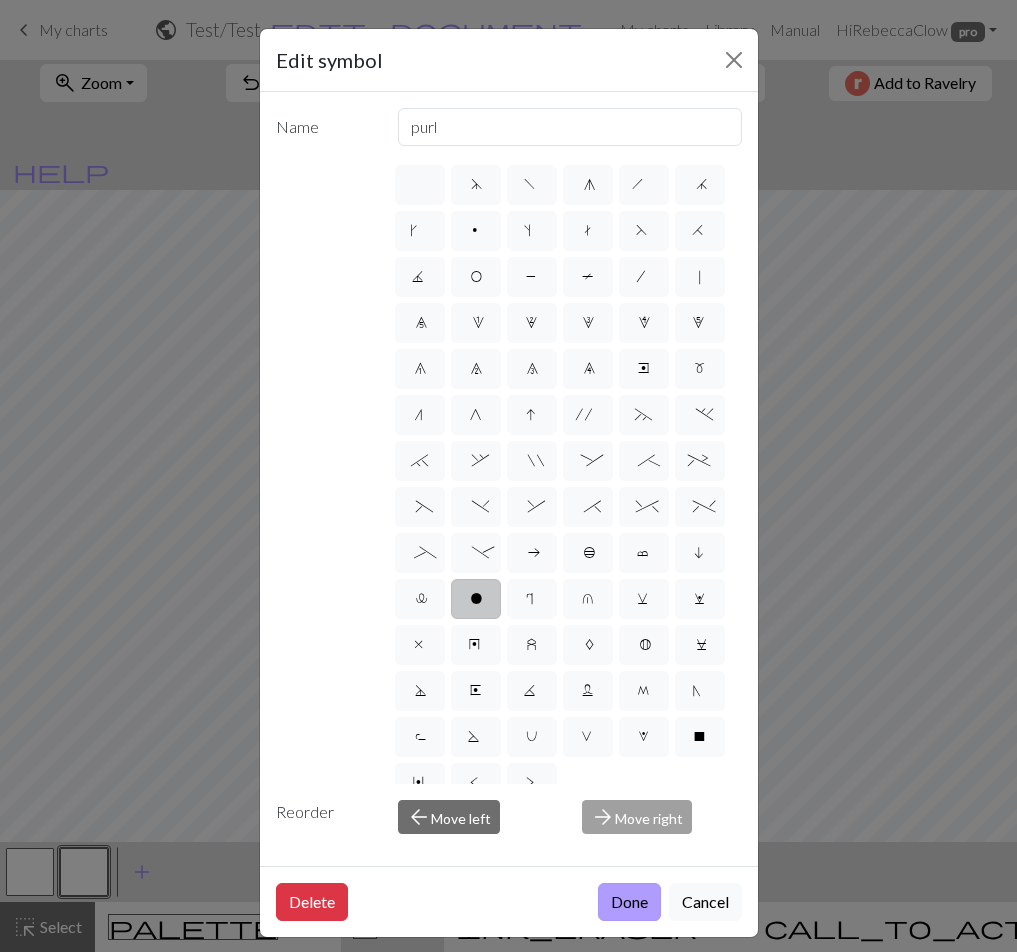 click on "Done" at bounding box center (629, 902) 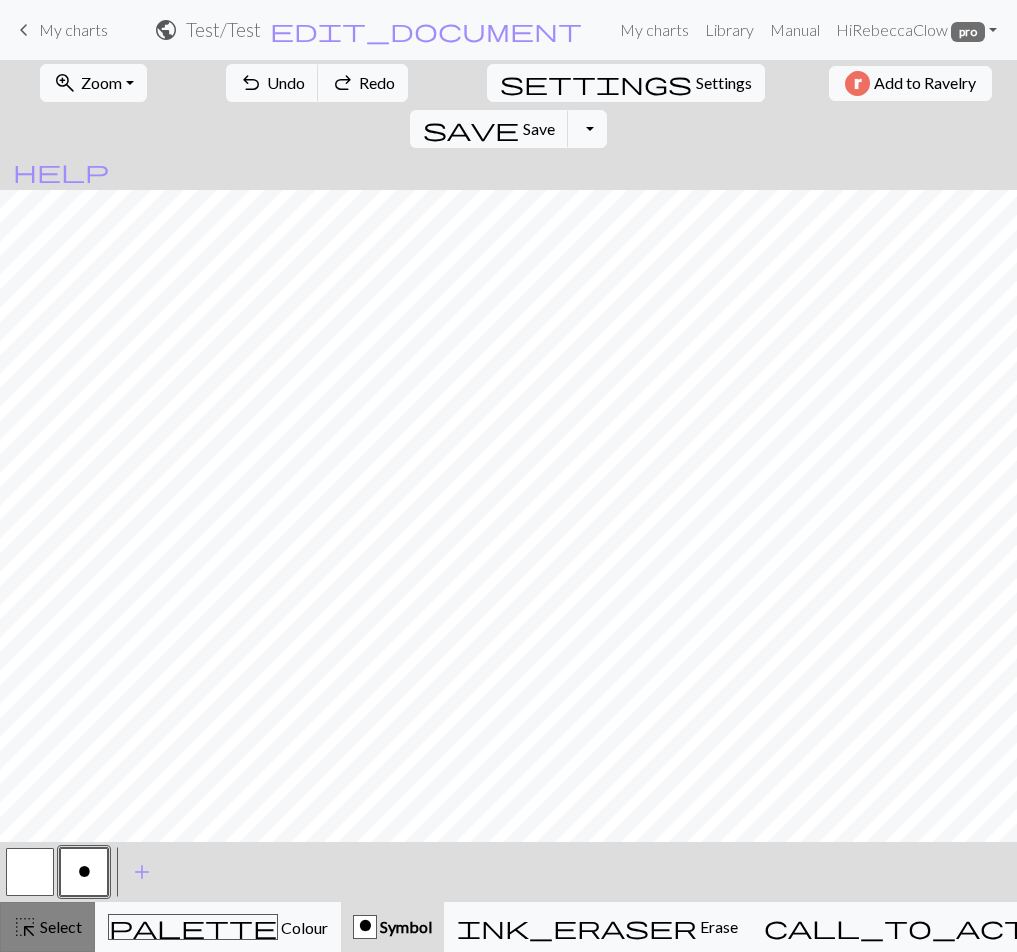 click on "Select" at bounding box center [59, 926] 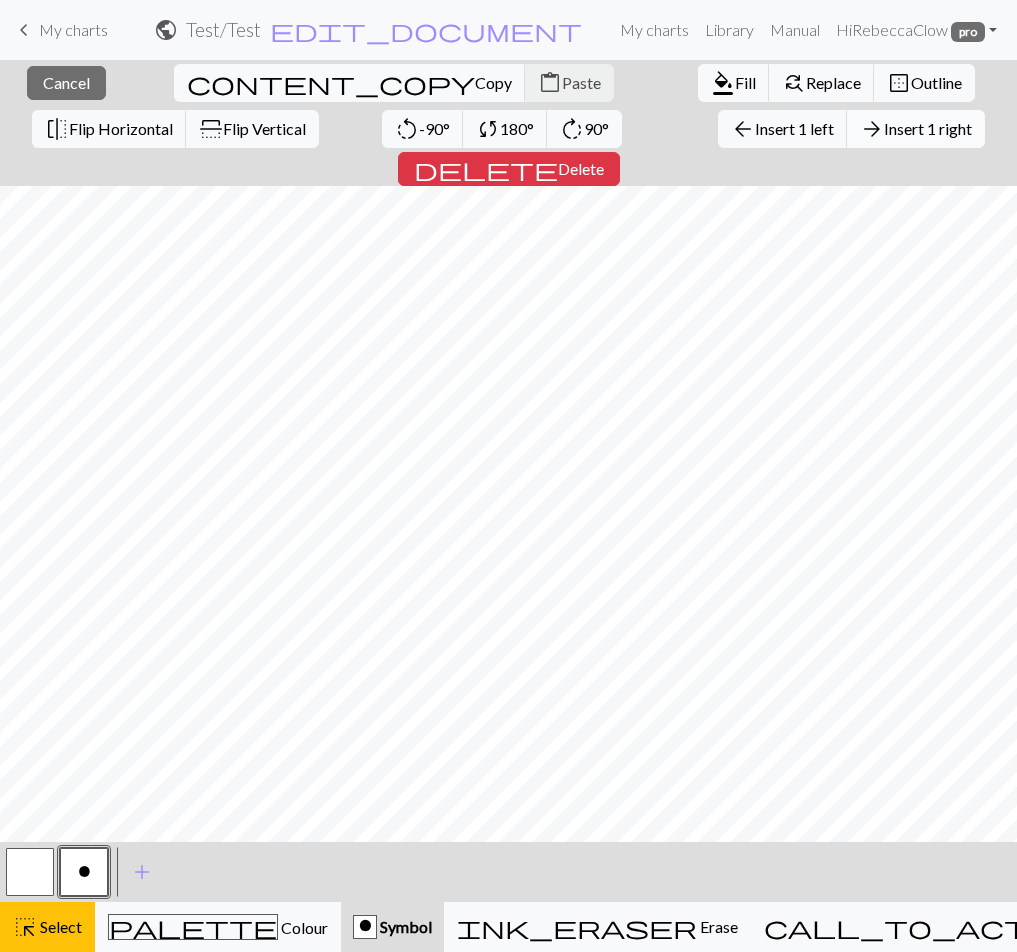 click on "Insert 1 right" at bounding box center [928, 128] 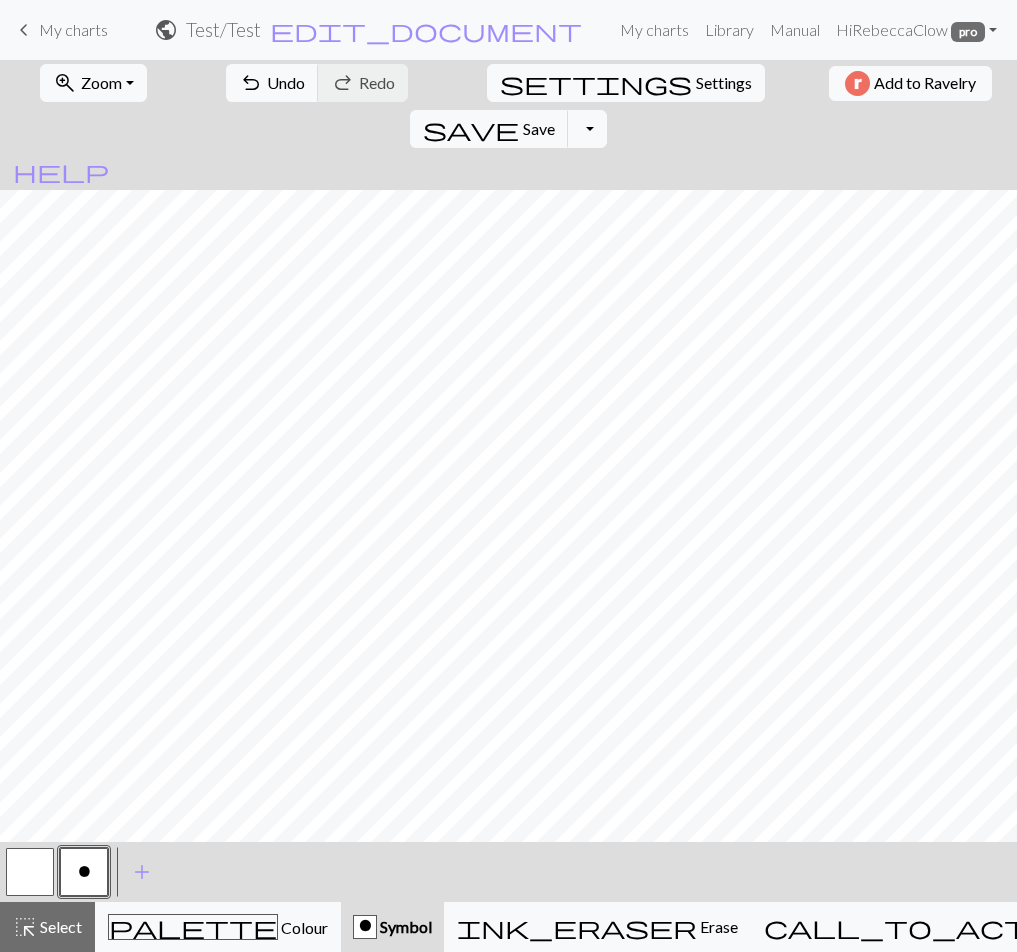 click at bounding box center [30, 872] 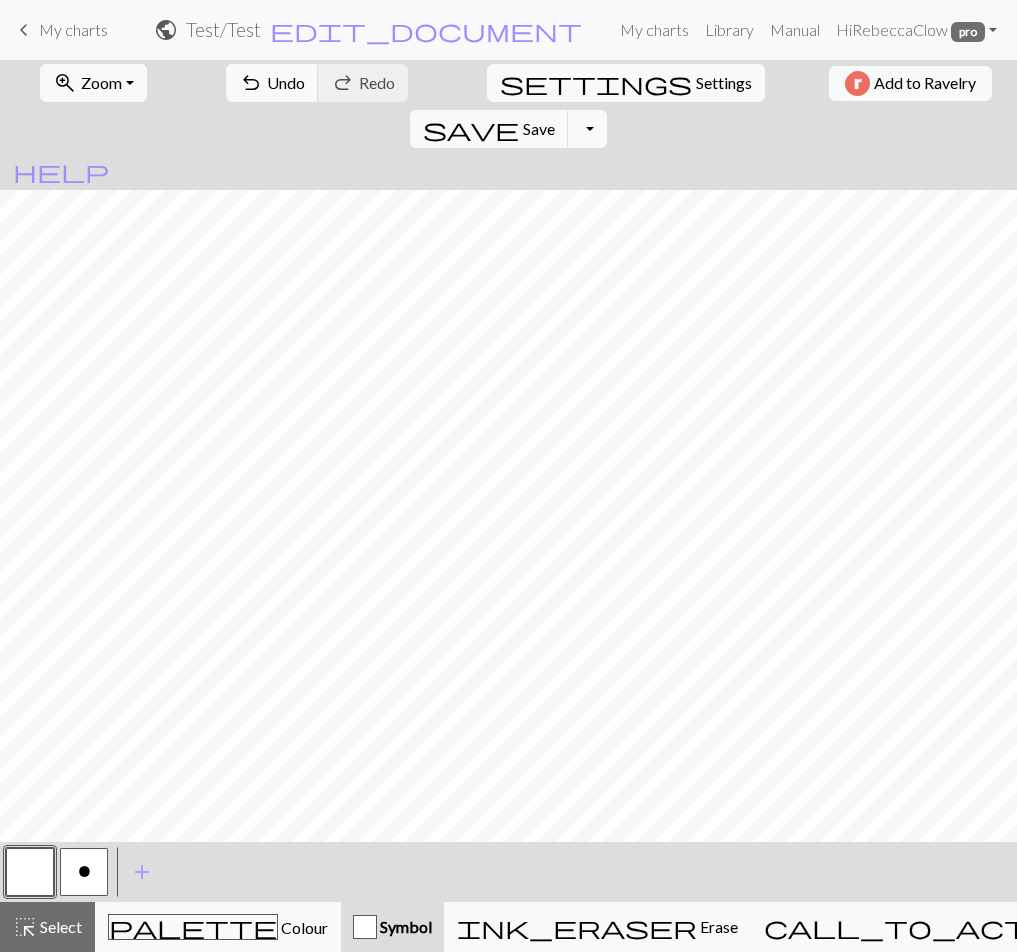 click on "o" at bounding box center [84, 872] 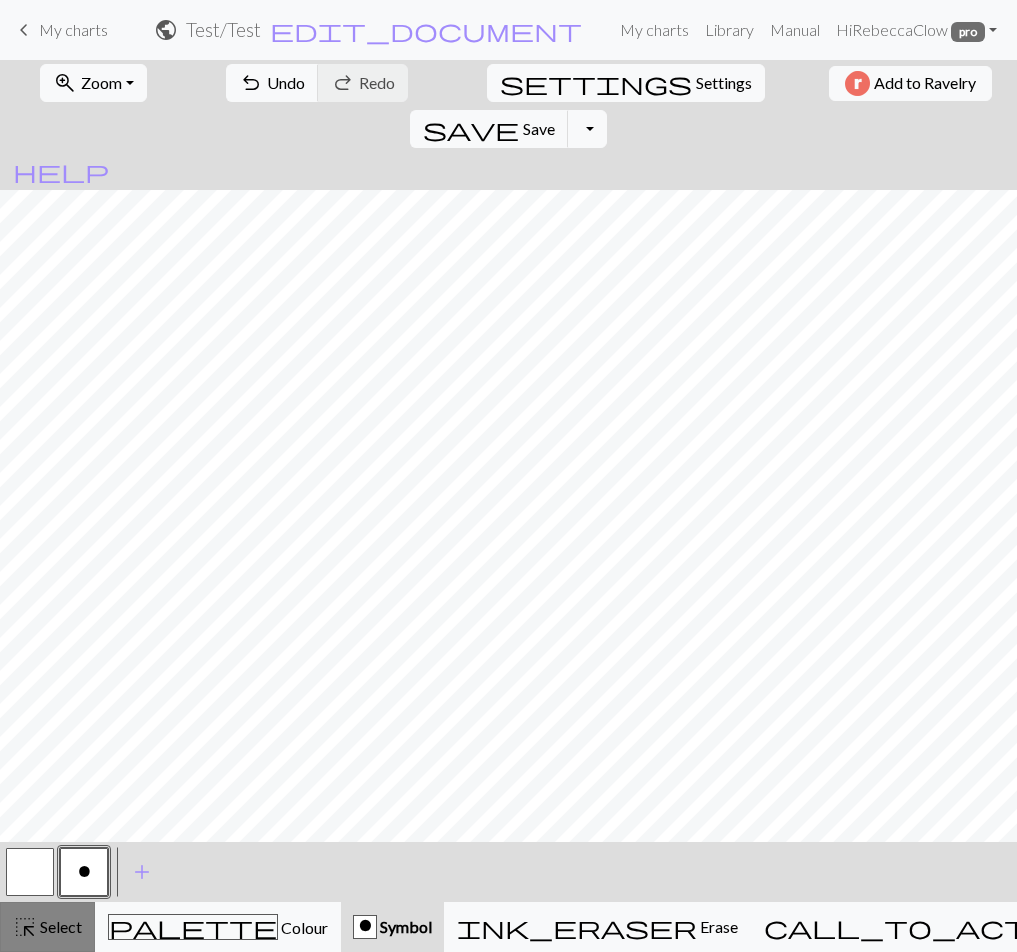click on "highlight_alt   Select   Select" at bounding box center [47, 927] 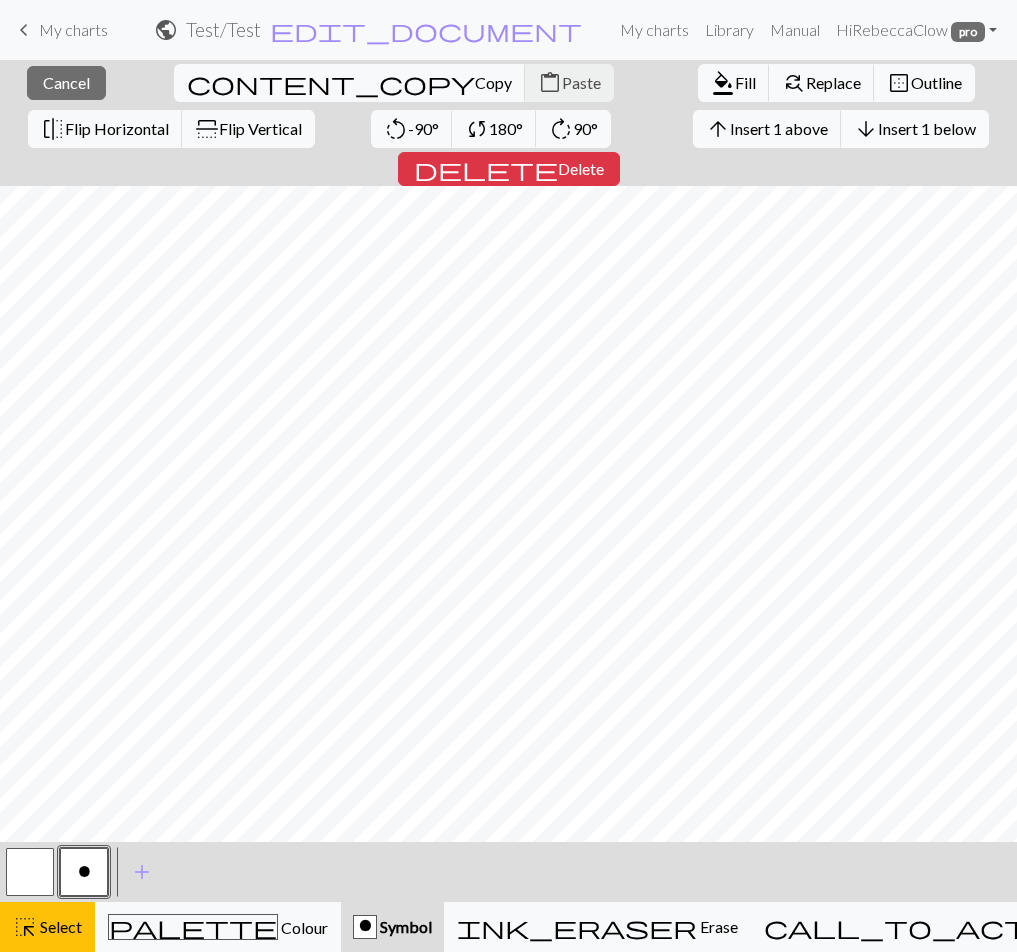 click on "Insert 1 below" at bounding box center [927, 128] 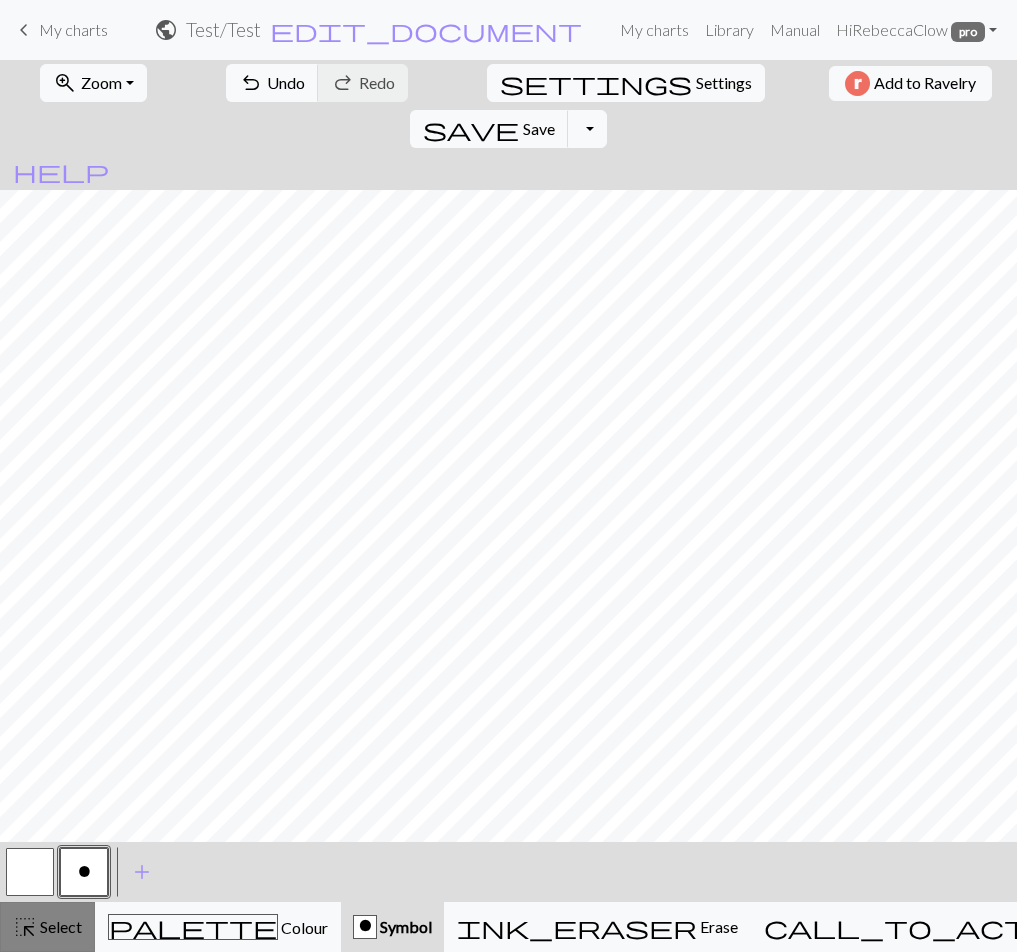 click on "Select" at bounding box center (59, 926) 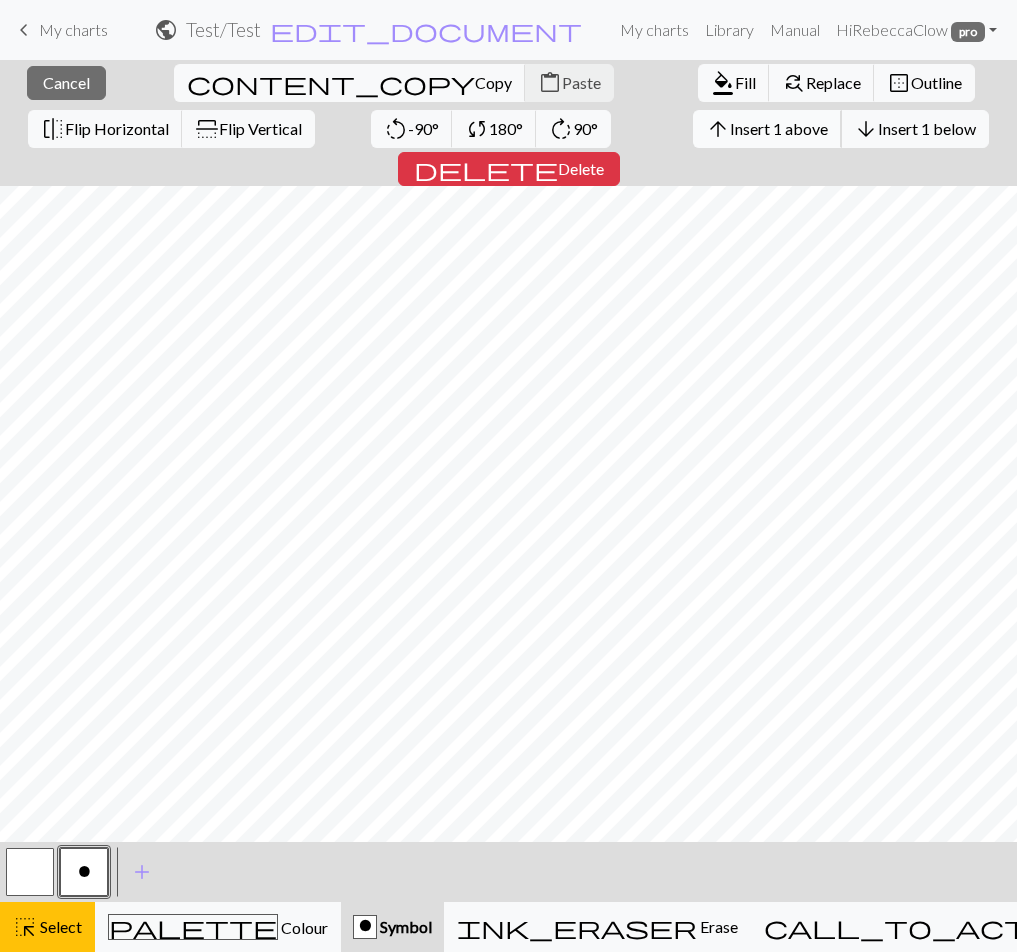 click on "arrow_upward  Insert 1 above" at bounding box center (767, 129) 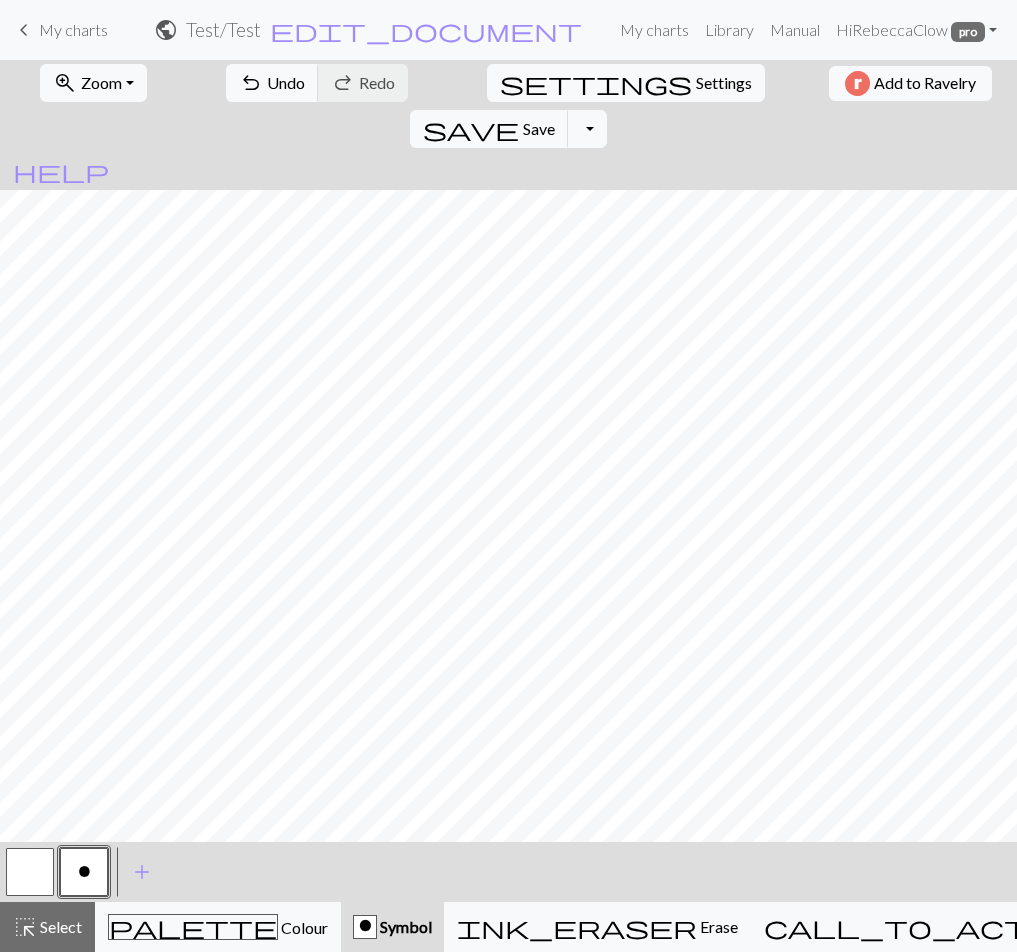 click at bounding box center [30, 872] 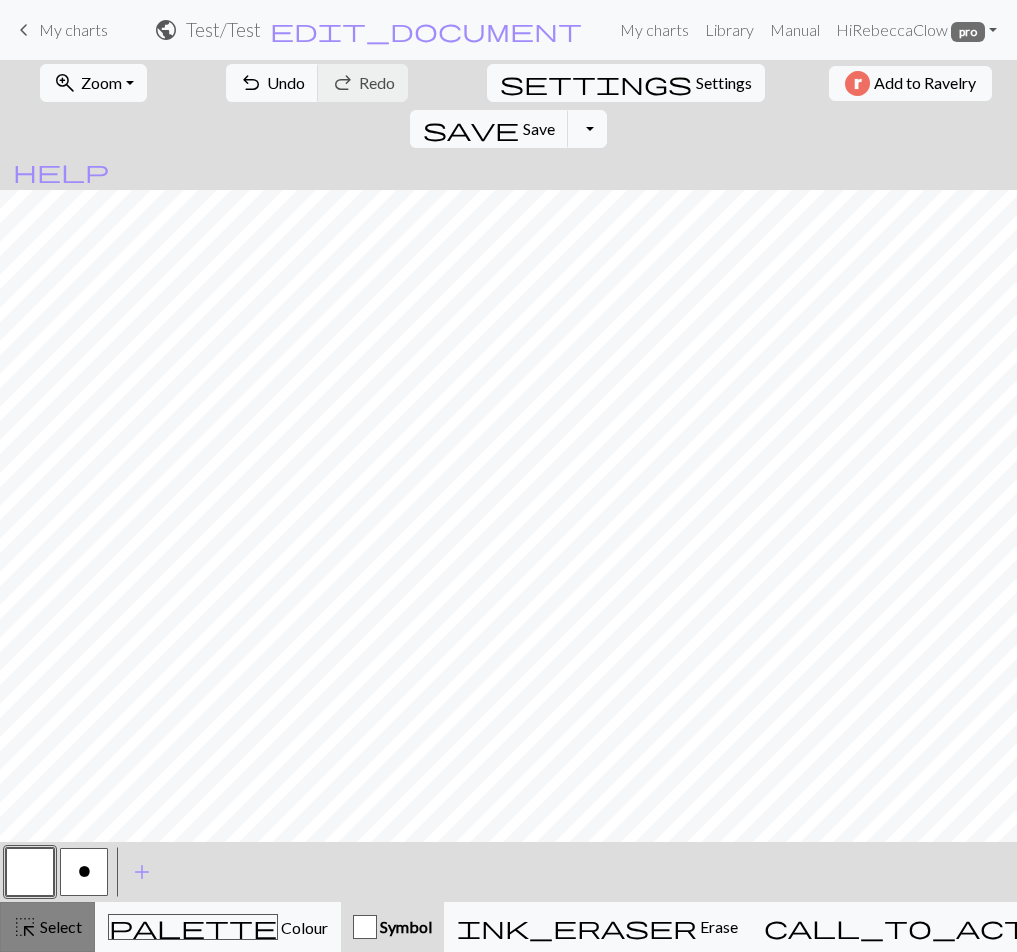 click on "Select" at bounding box center (59, 926) 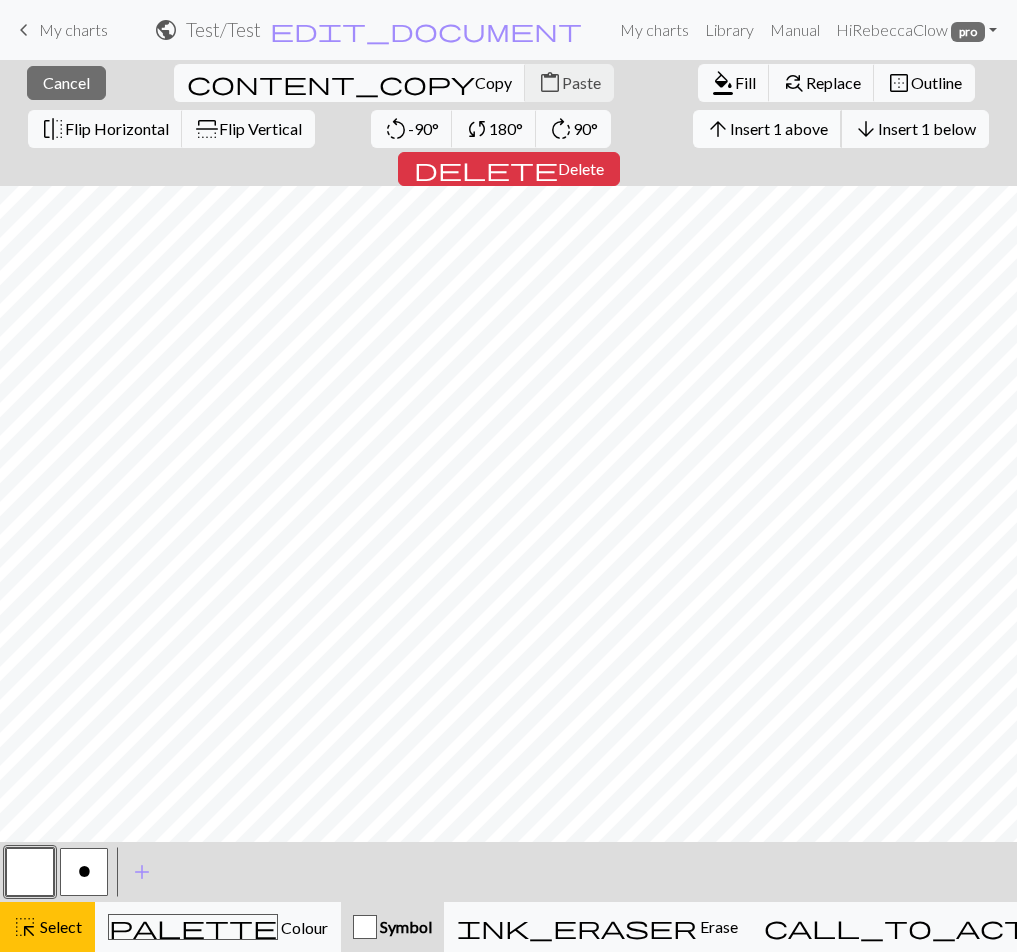 click on "Insert 1 above" at bounding box center [779, 128] 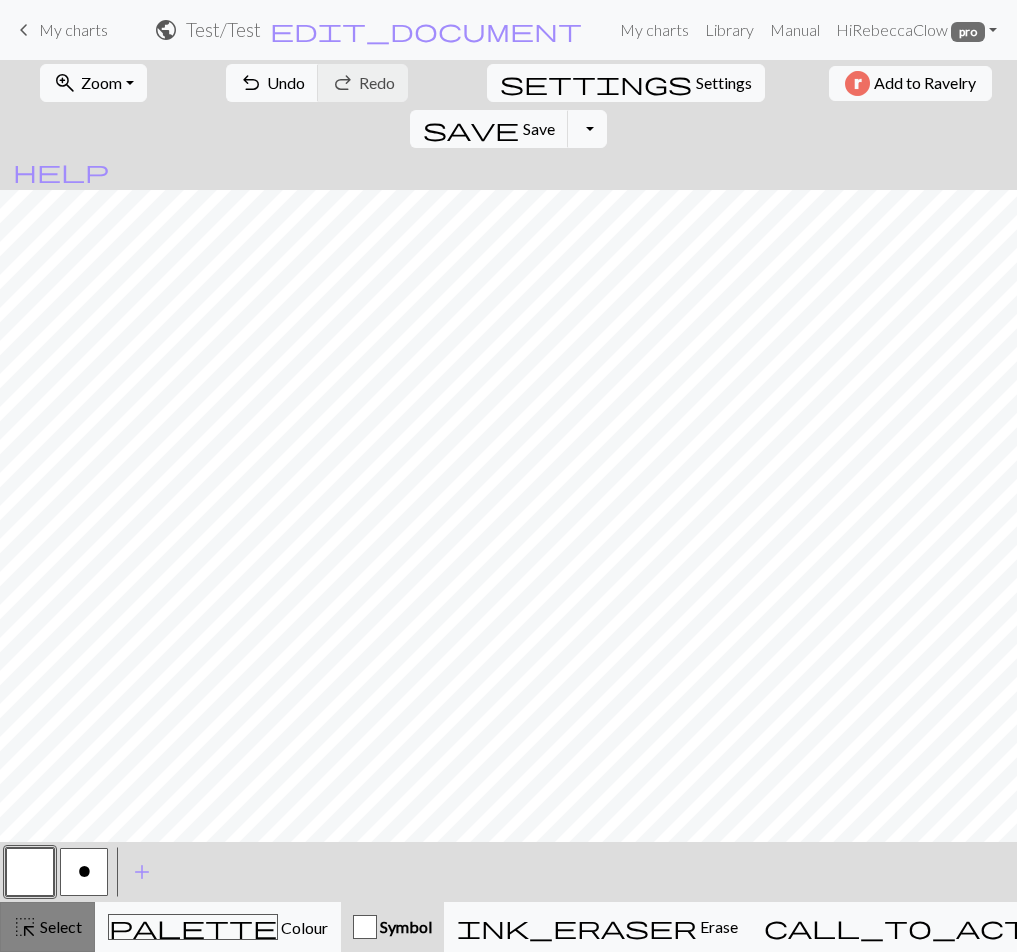 click on "highlight_alt" at bounding box center (25, 927) 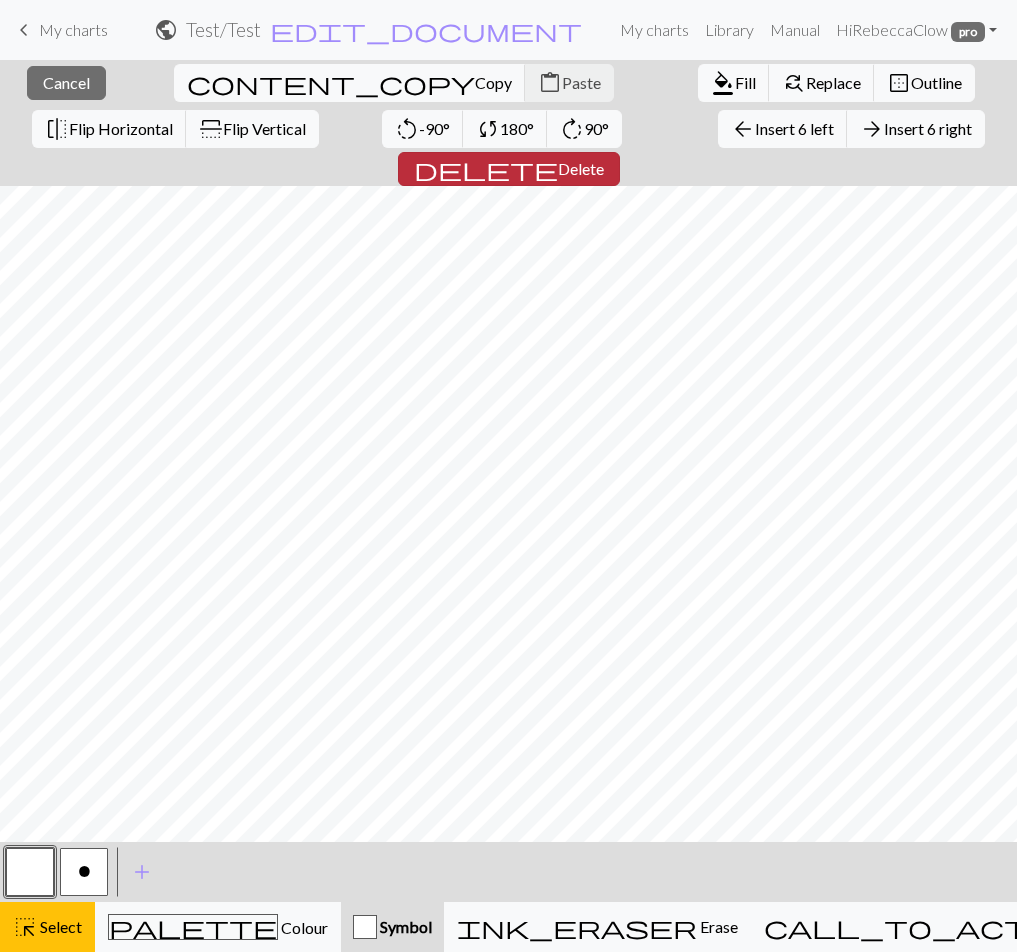 click on "Delete" at bounding box center (581, 168) 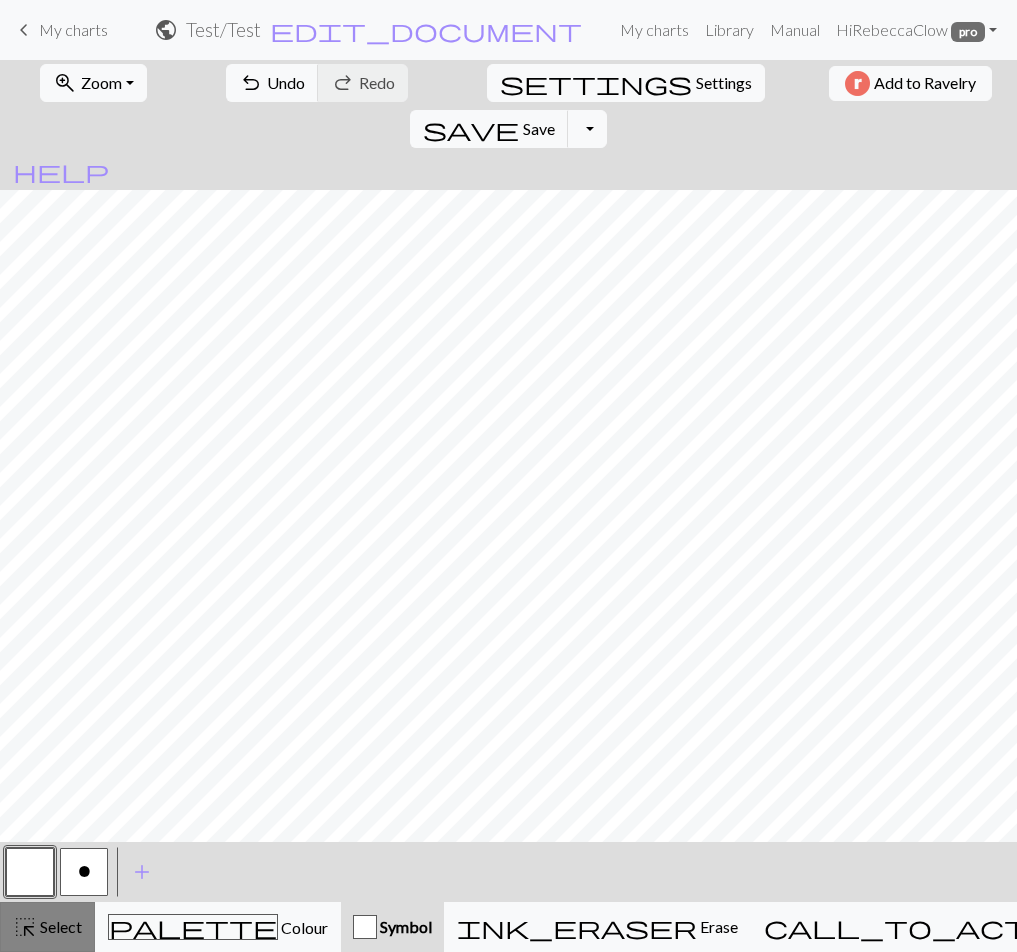 click on "Select" at bounding box center [59, 926] 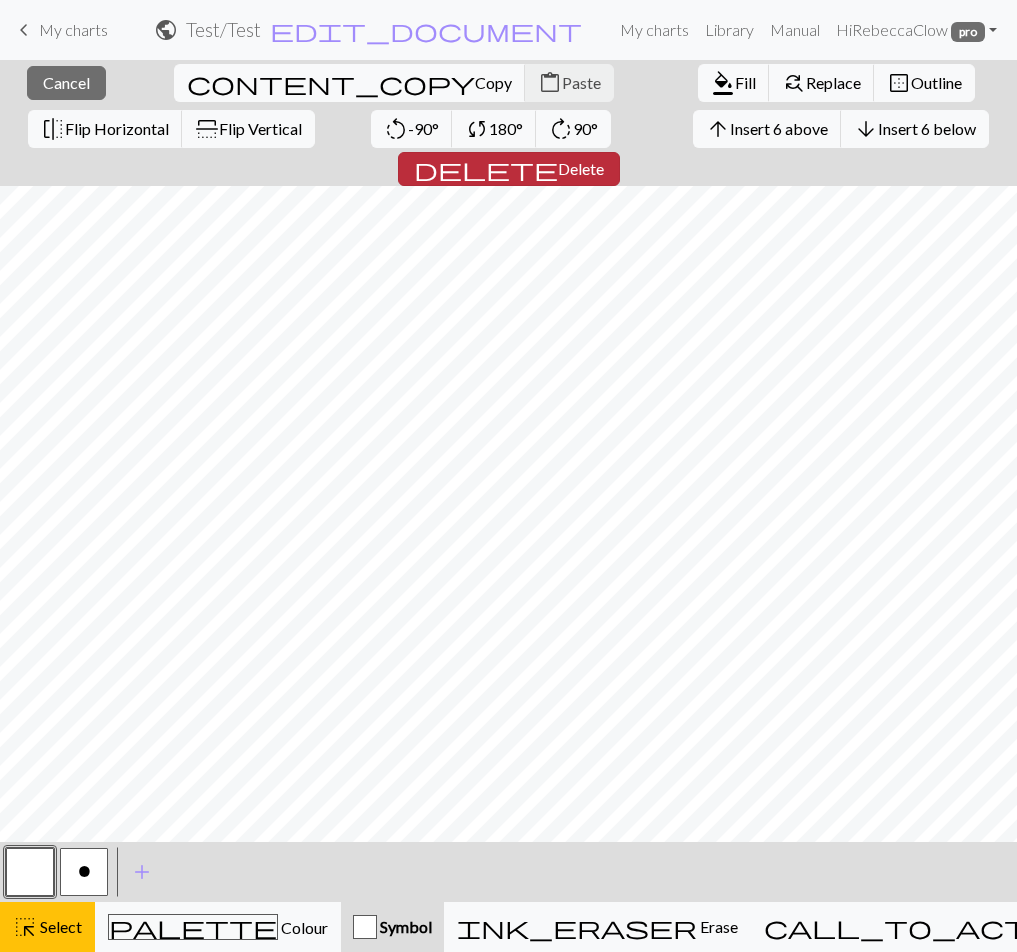 click on "Delete" at bounding box center [581, 168] 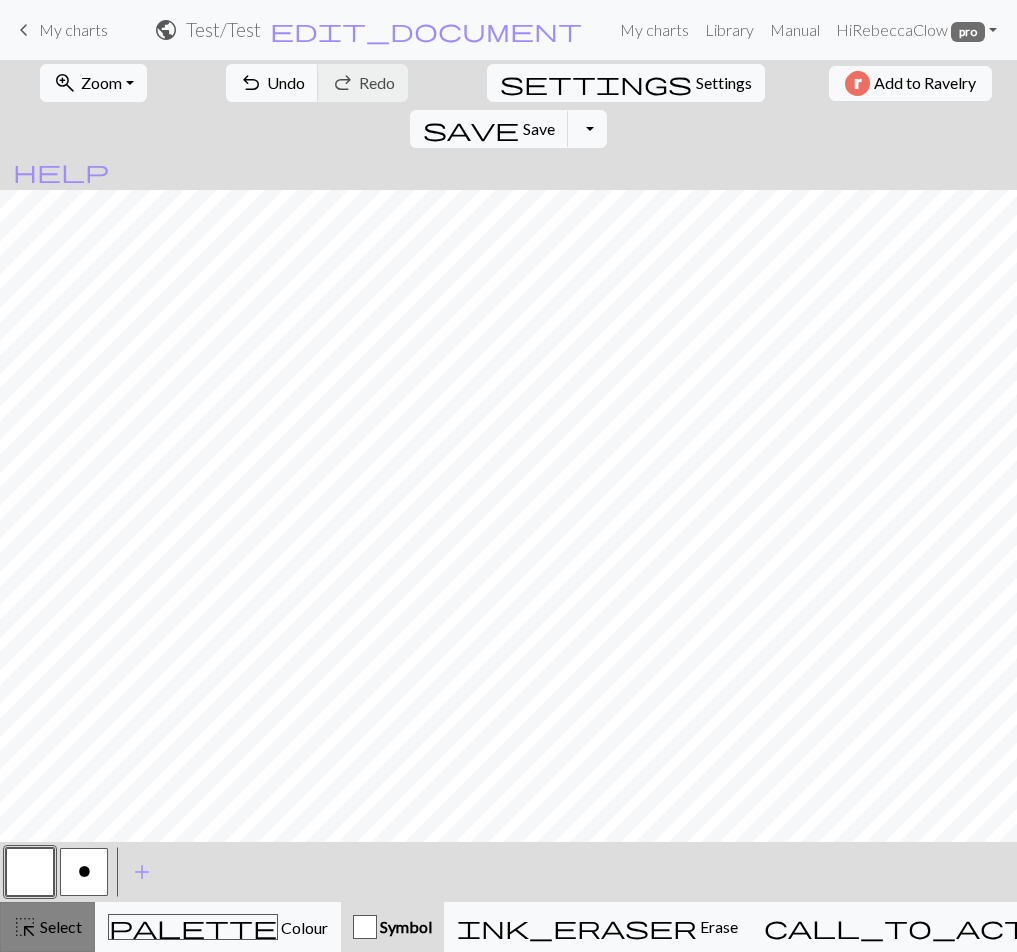 click on "highlight_alt   Select   Select" at bounding box center (47, 927) 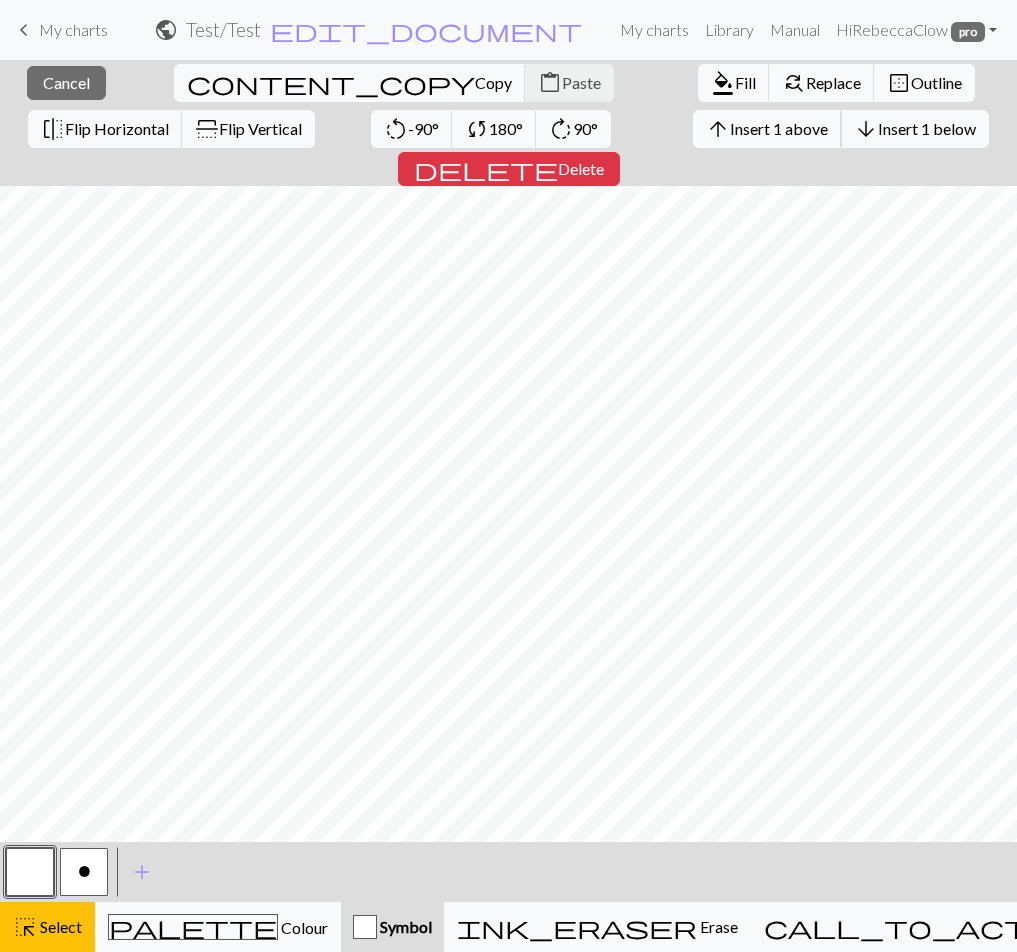click on "Insert 1 above" at bounding box center (779, 128) 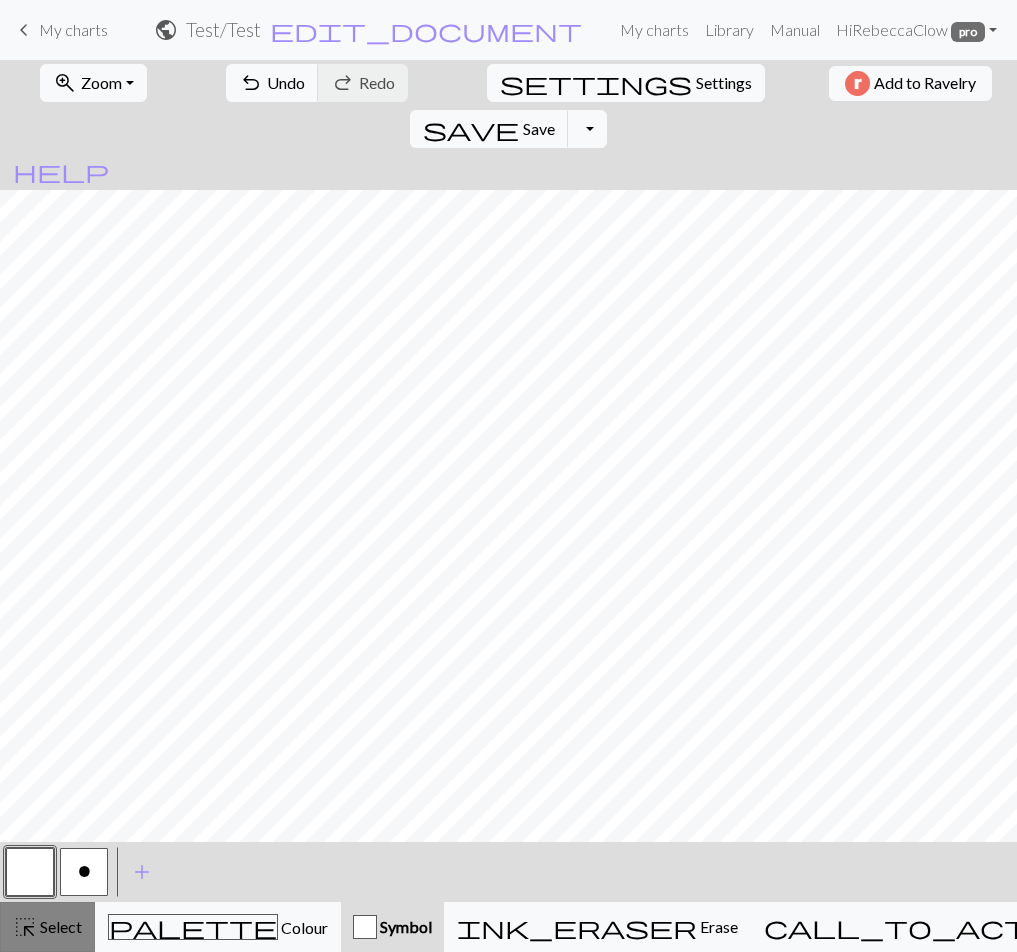 click on "highlight_alt   Select   Select" at bounding box center [47, 927] 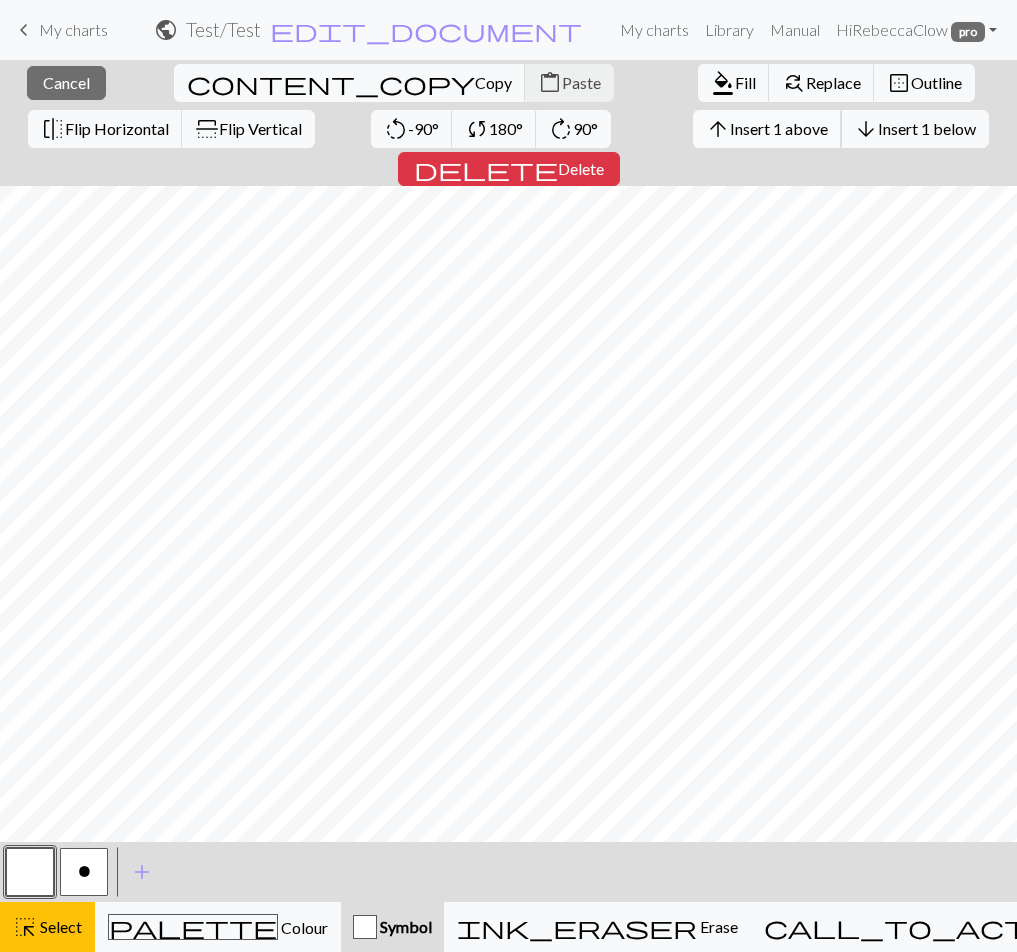 click on "Insert 1 above" at bounding box center [779, 128] 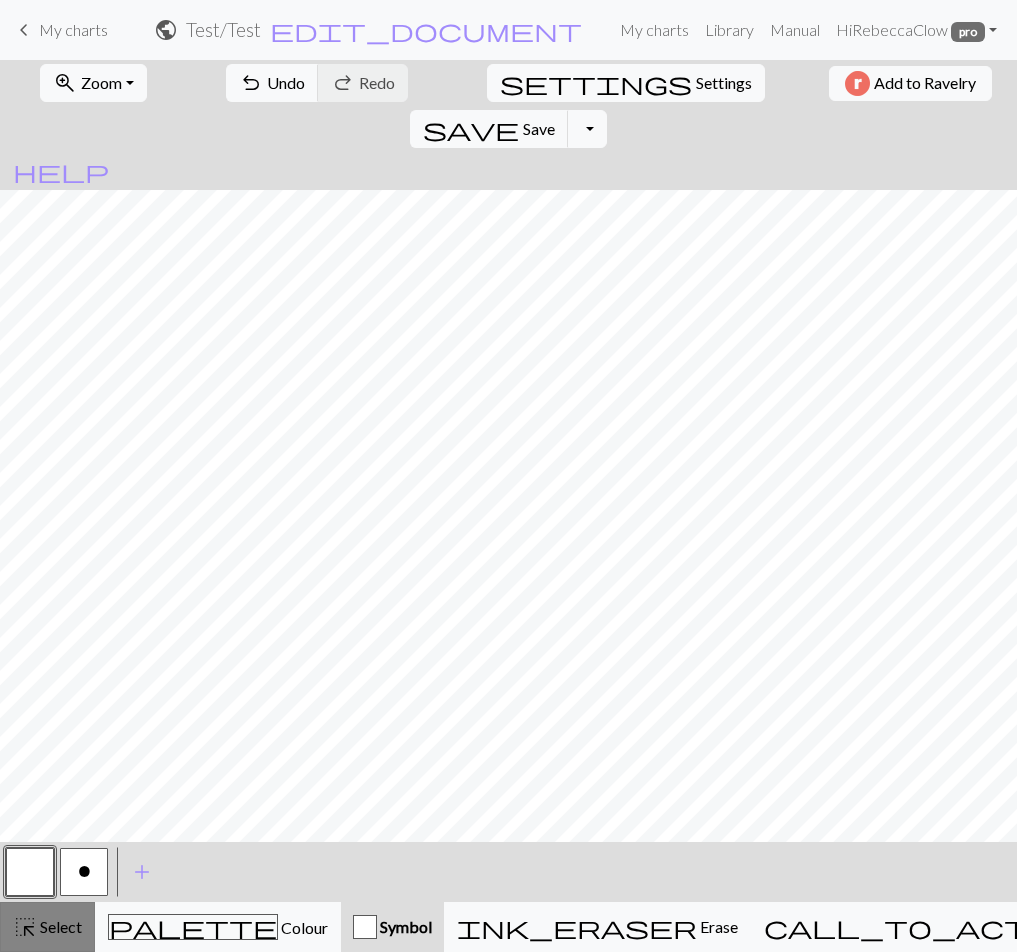 click on "Select" at bounding box center (59, 926) 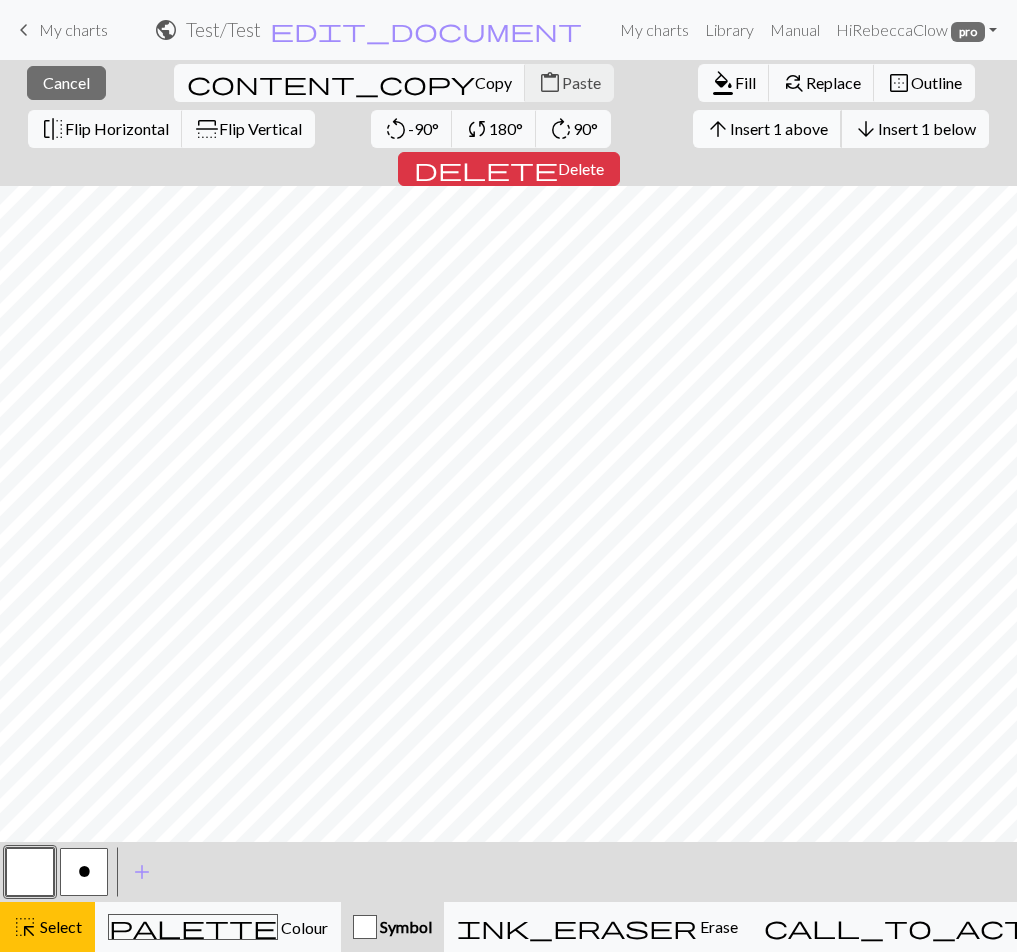 click on "Insert 1 above" at bounding box center [779, 128] 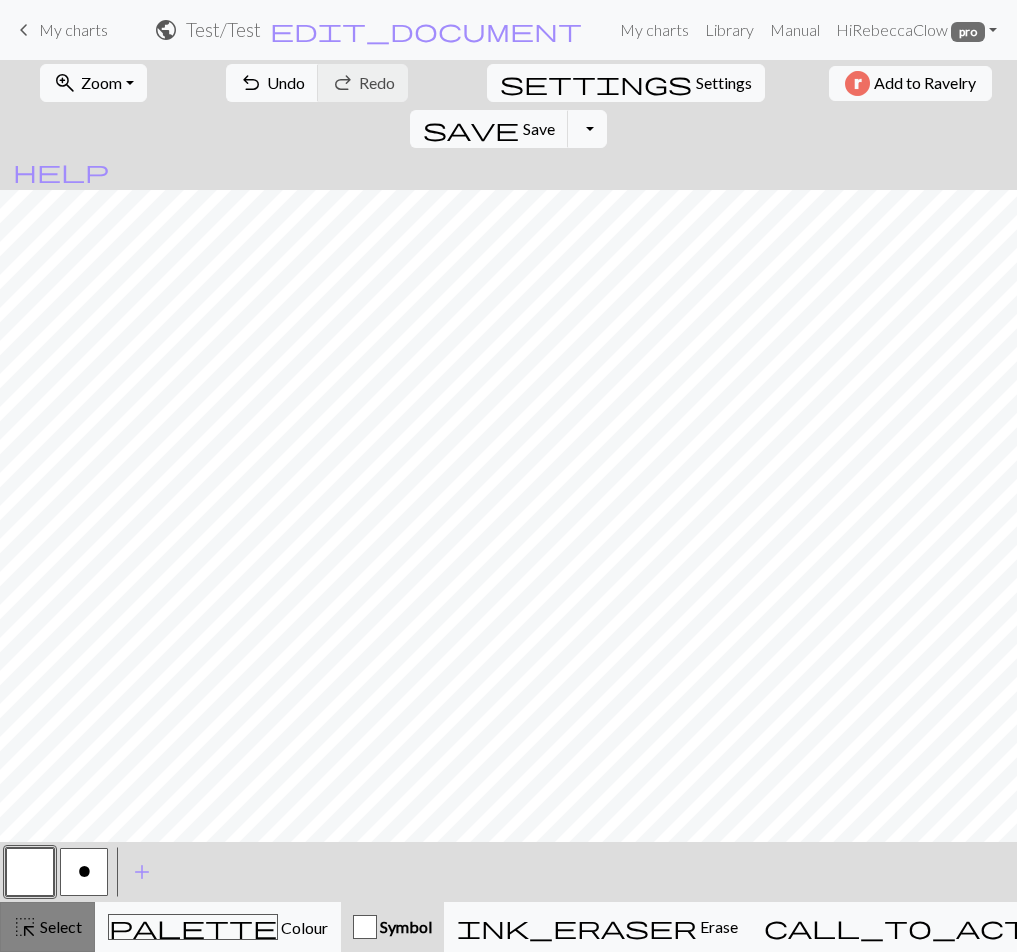 click on "Select" at bounding box center [59, 926] 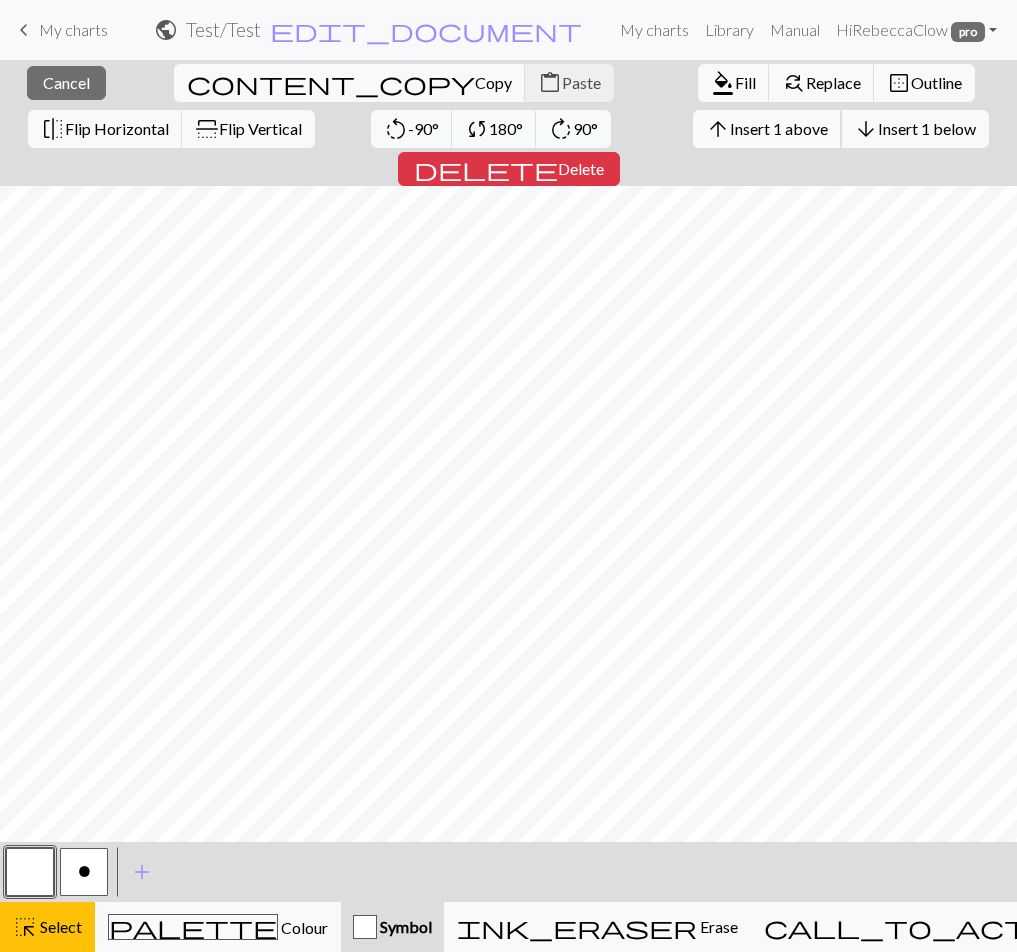 click on "Insert 1 above" at bounding box center [779, 128] 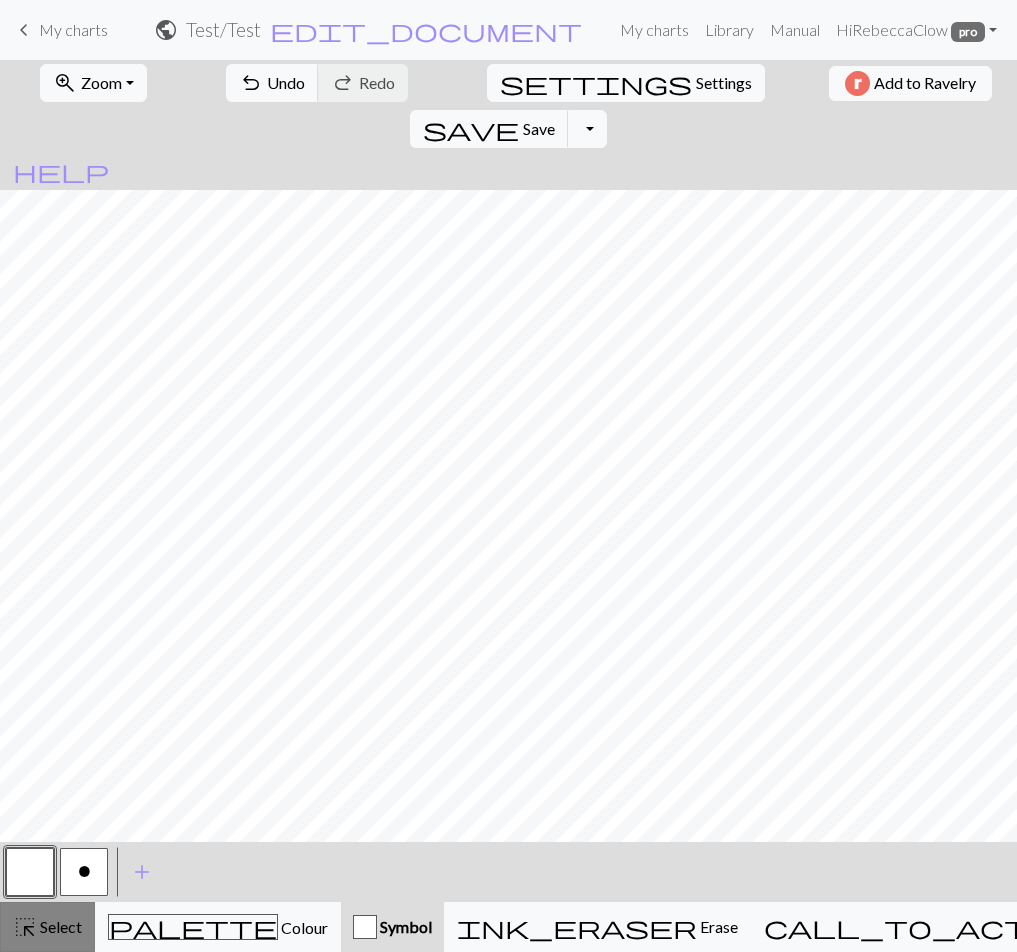 click on "Select" at bounding box center (59, 926) 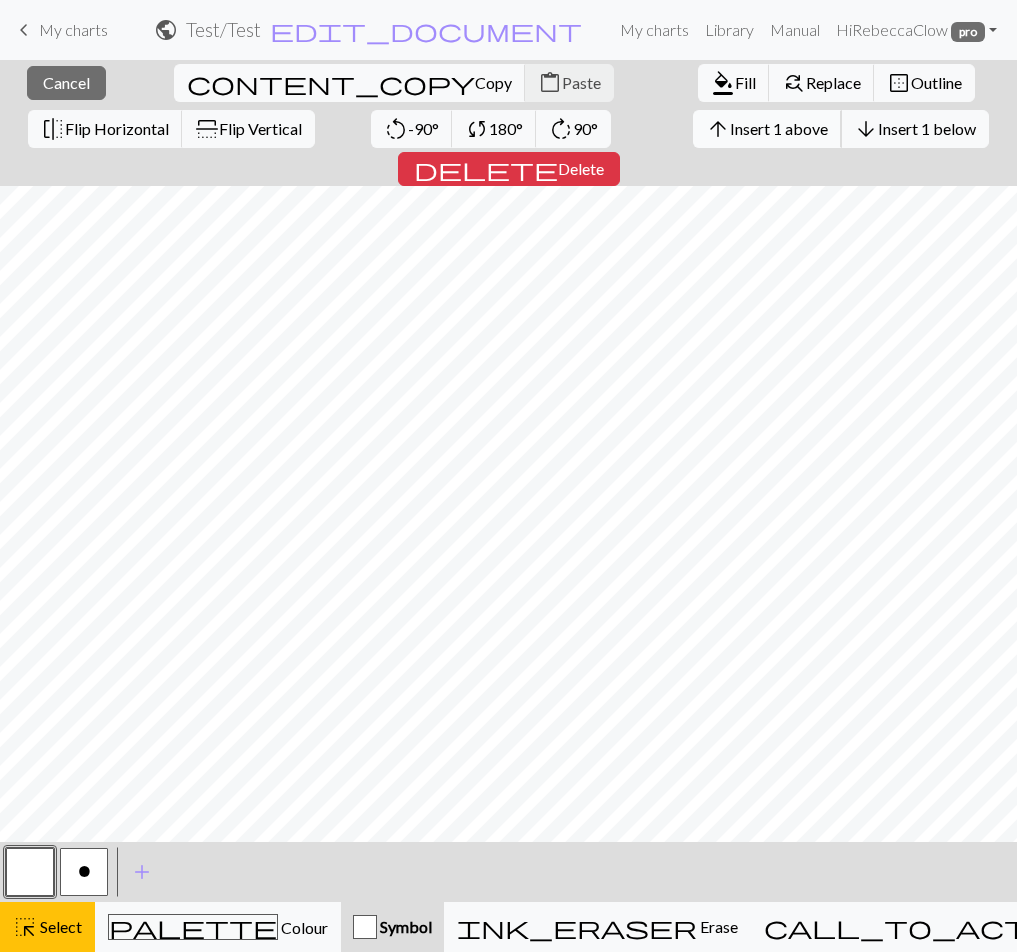click on "arrow_upward  Insert 1 above" at bounding box center [767, 129] 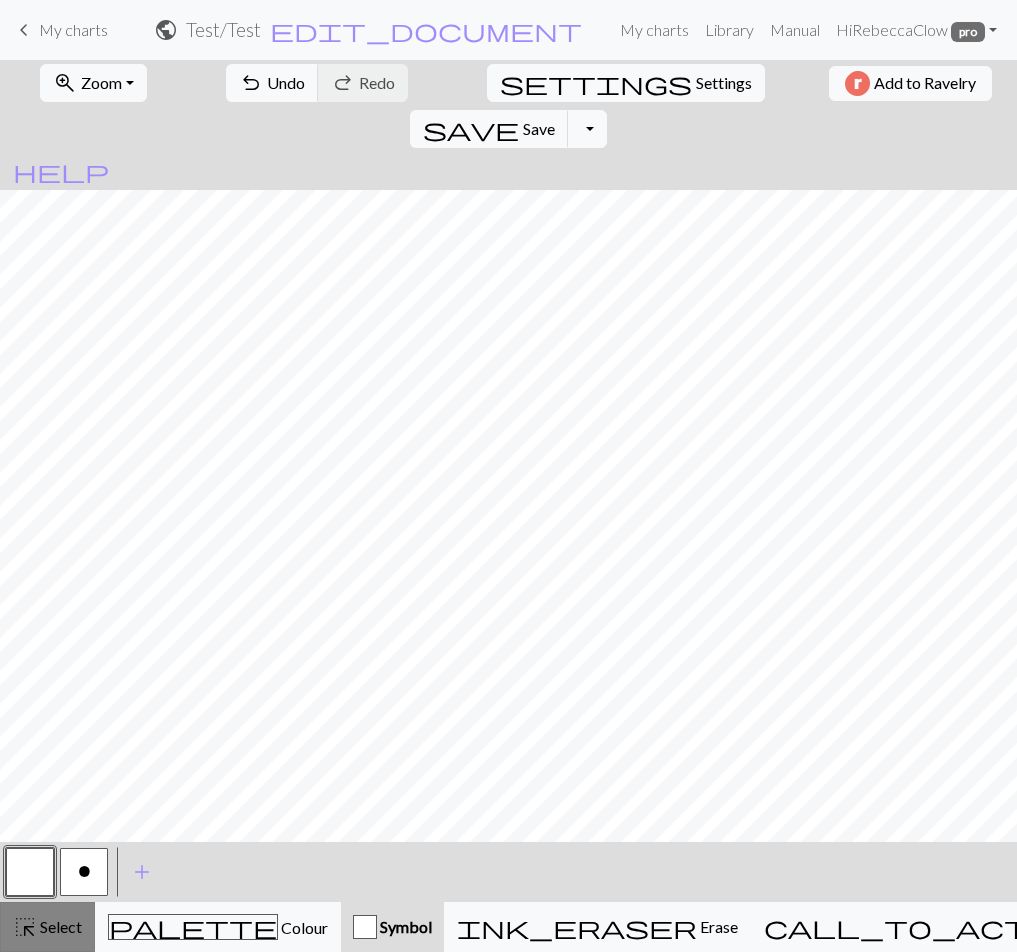 click on "highlight_alt" at bounding box center [25, 927] 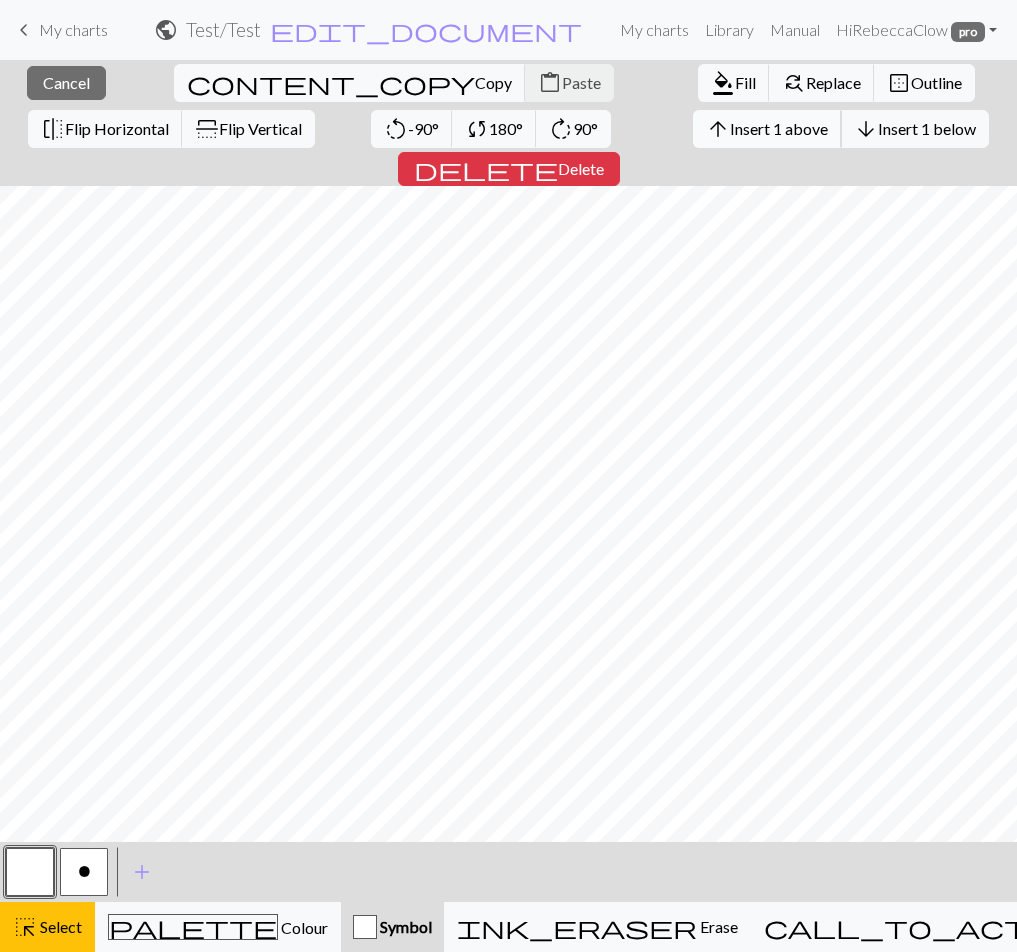 click on "Insert 1 above" at bounding box center [779, 128] 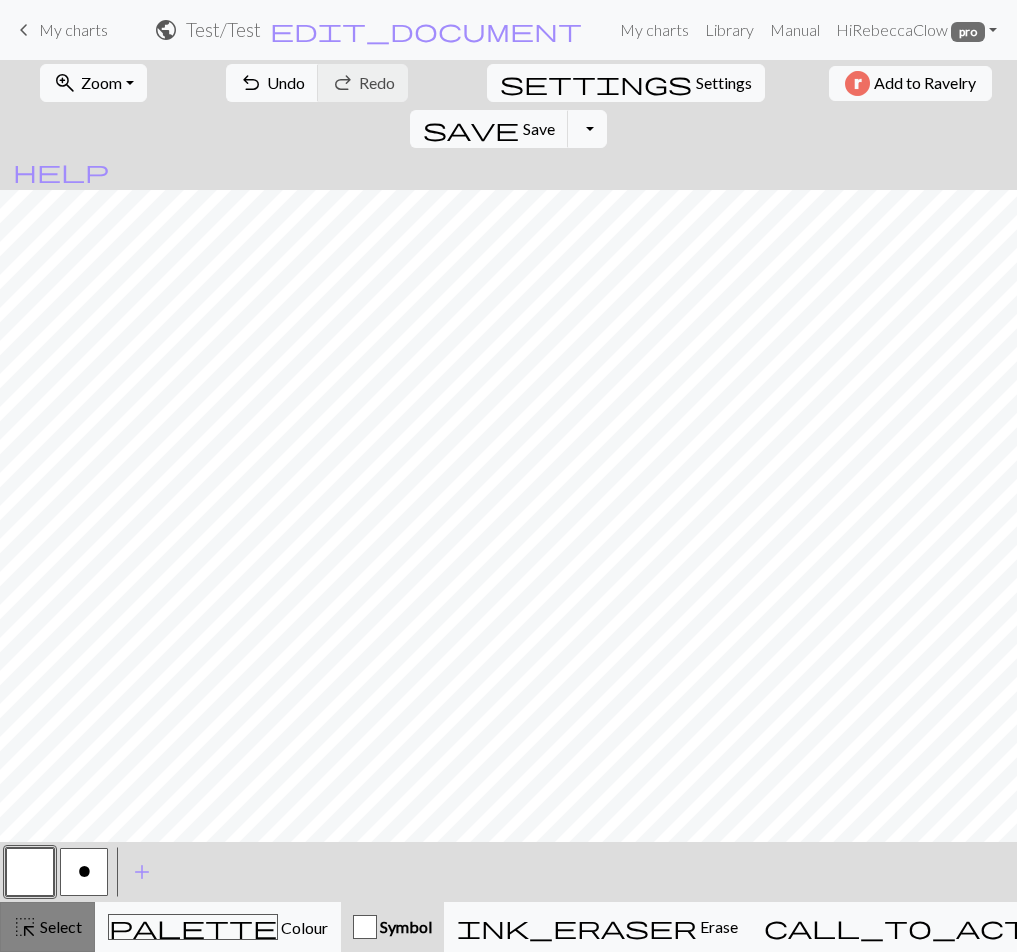 click on "highlight_alt" at bounding box center (25, 927) 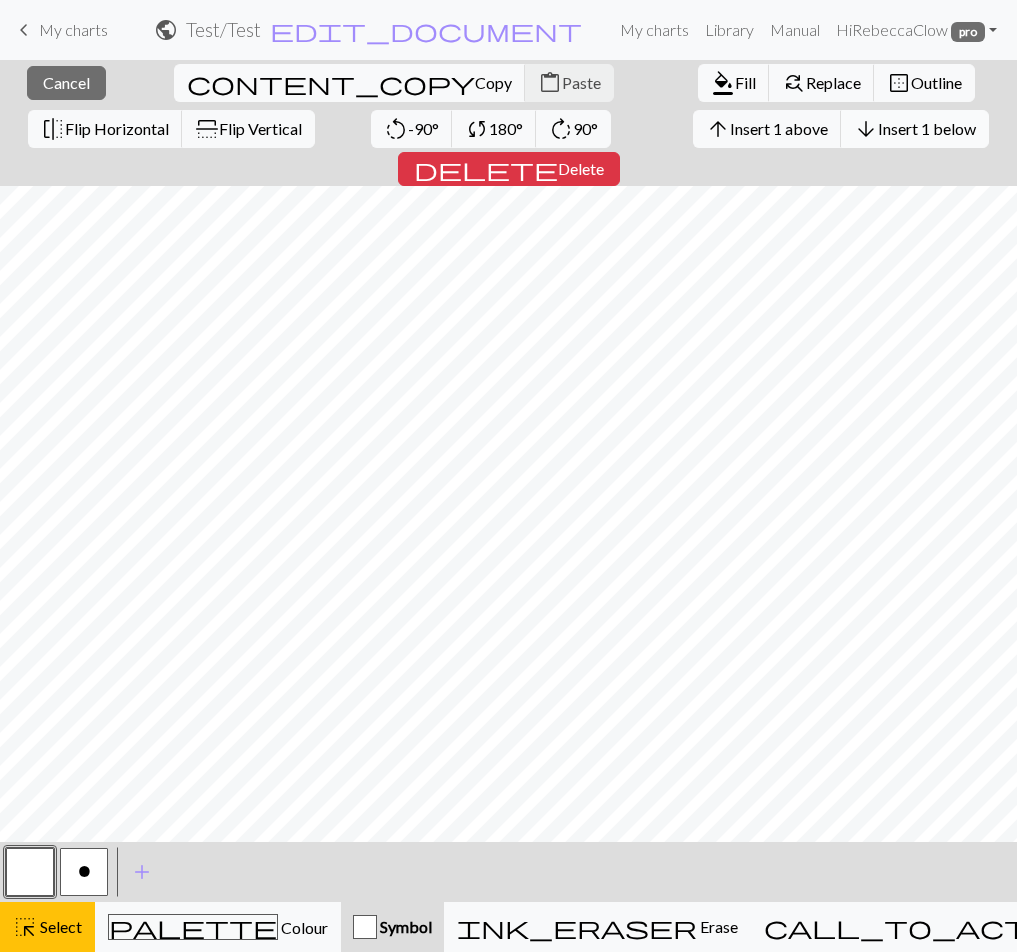 click on "Insert 1 below" at bounding box center (927, 128) 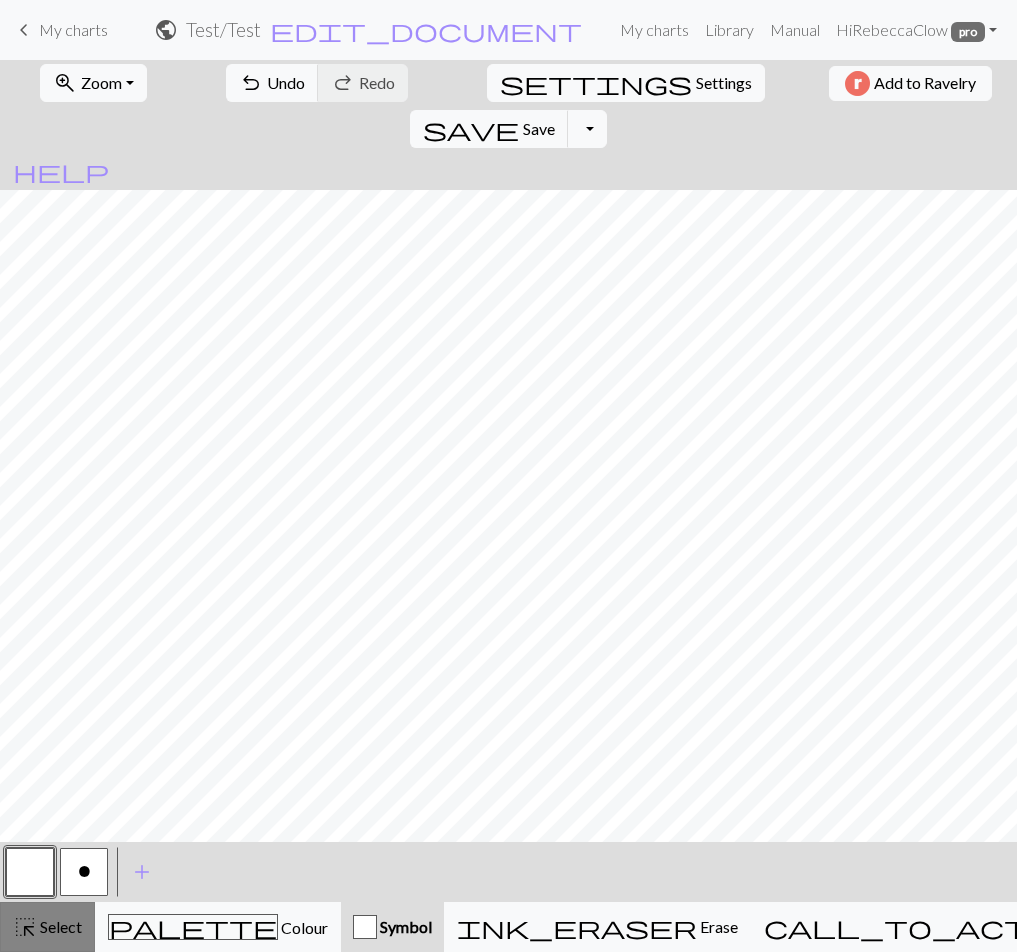click on "Select" at bounding box center (59, 926) 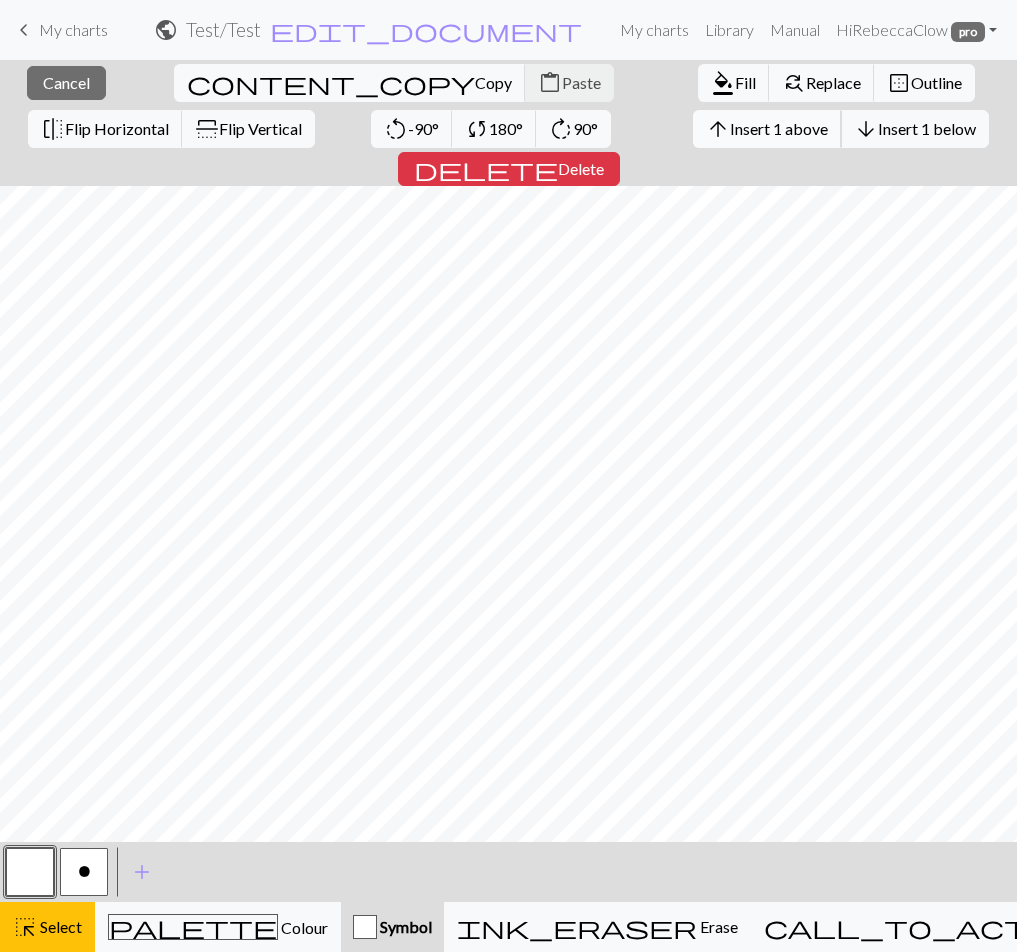 click on "arrow_upward  Insert 1 above" at bounding box center [767, 129] 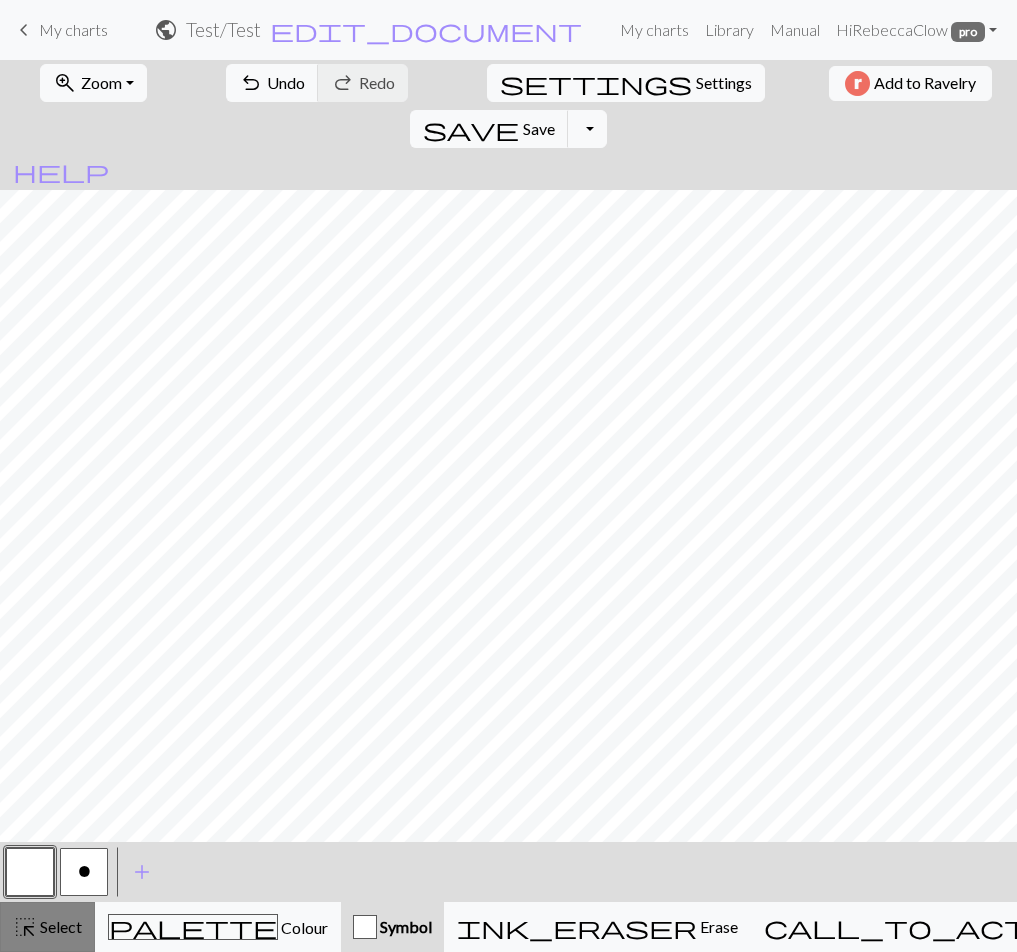 click on "Select" at bounding box center [59, 926] 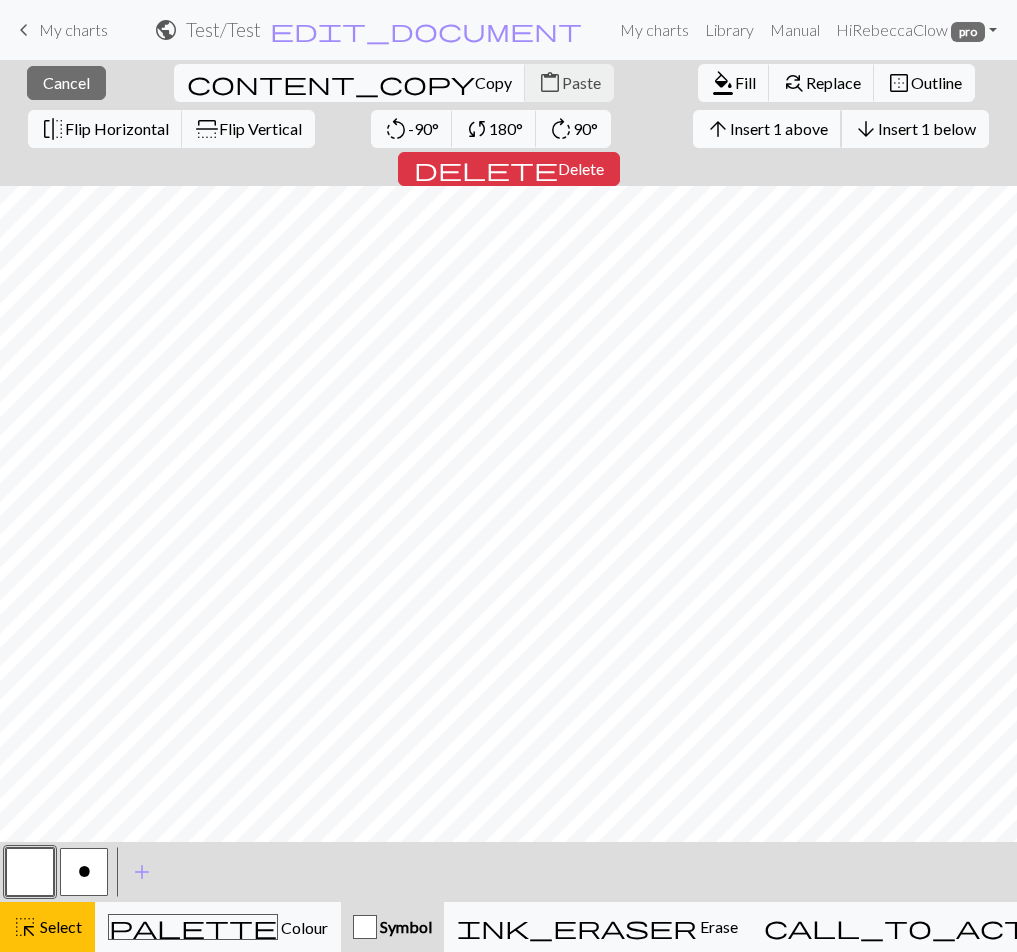 click on "Insert 1 above" at bounding box center [779, 128] 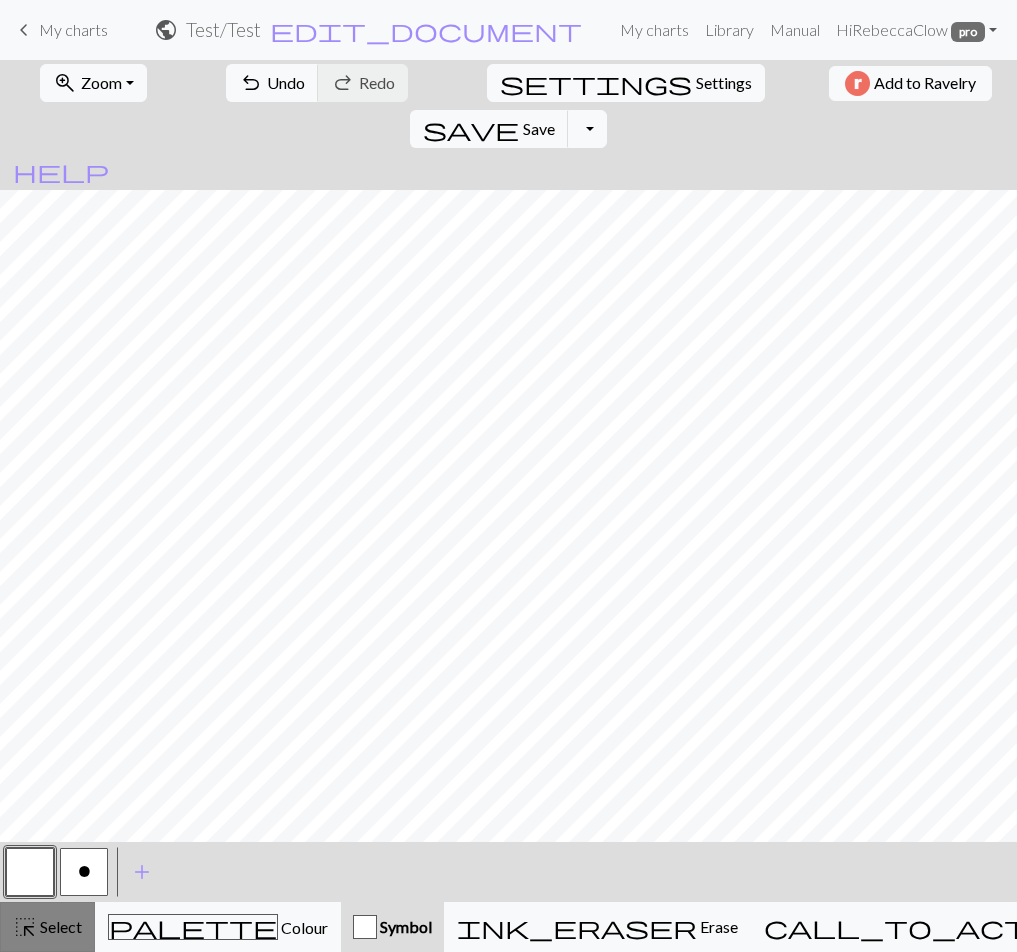click on "Select" at bounding box center (59, 926) 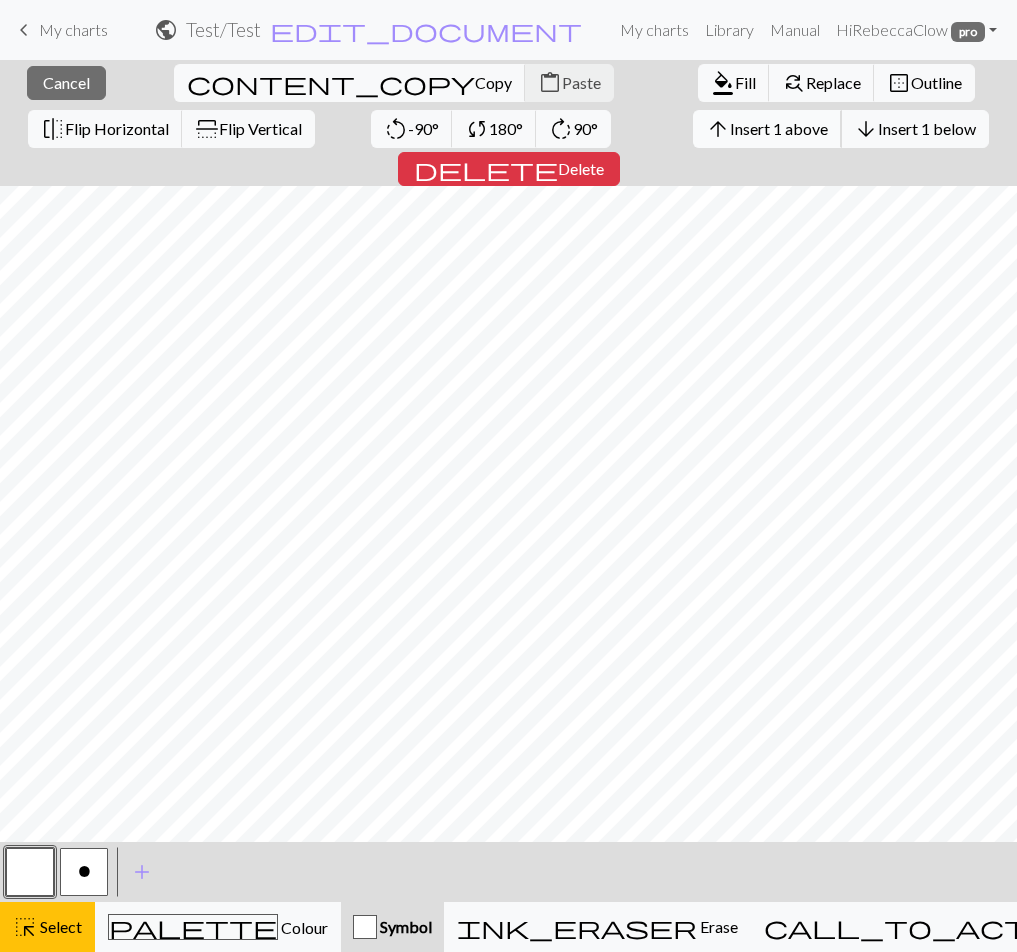 click on "Insert 1 above" at bounding box center (779, 128) 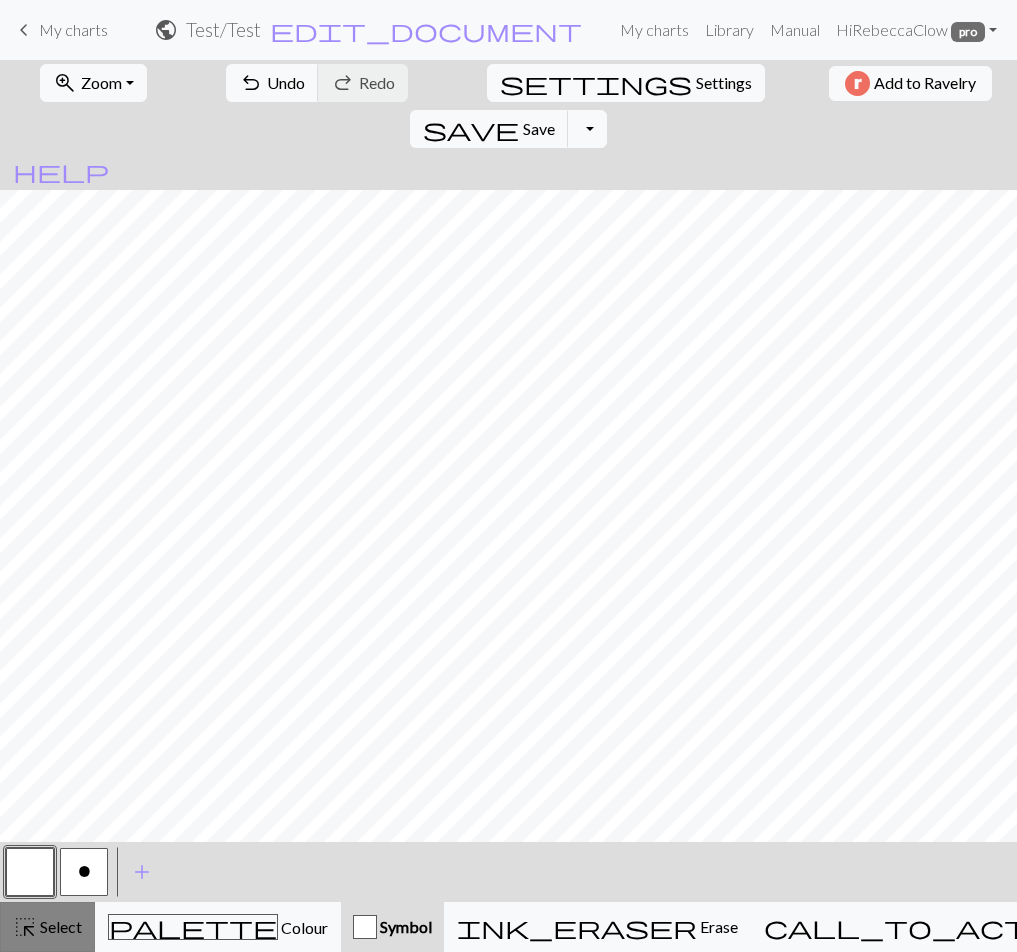 click on "highlight_alt" at bounding box center (25, 927) 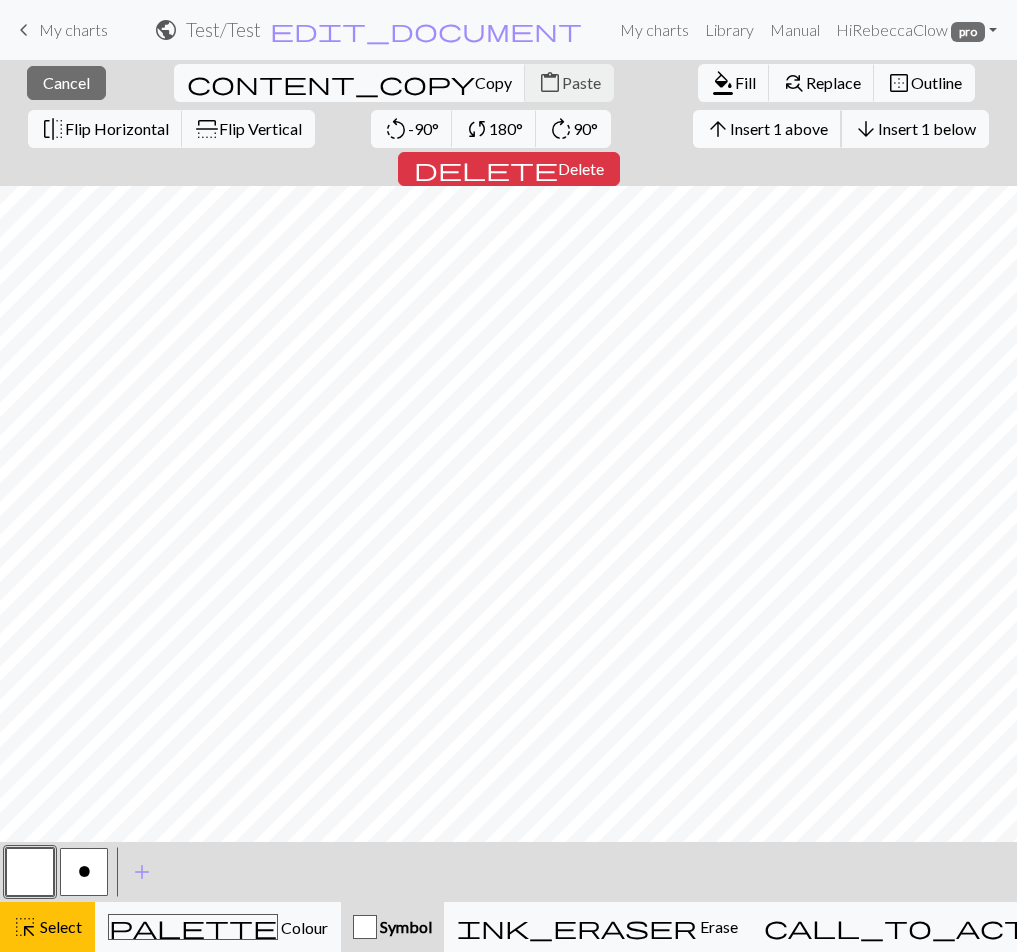 click on "Insert 1 above" at bounding box center [779, 128] 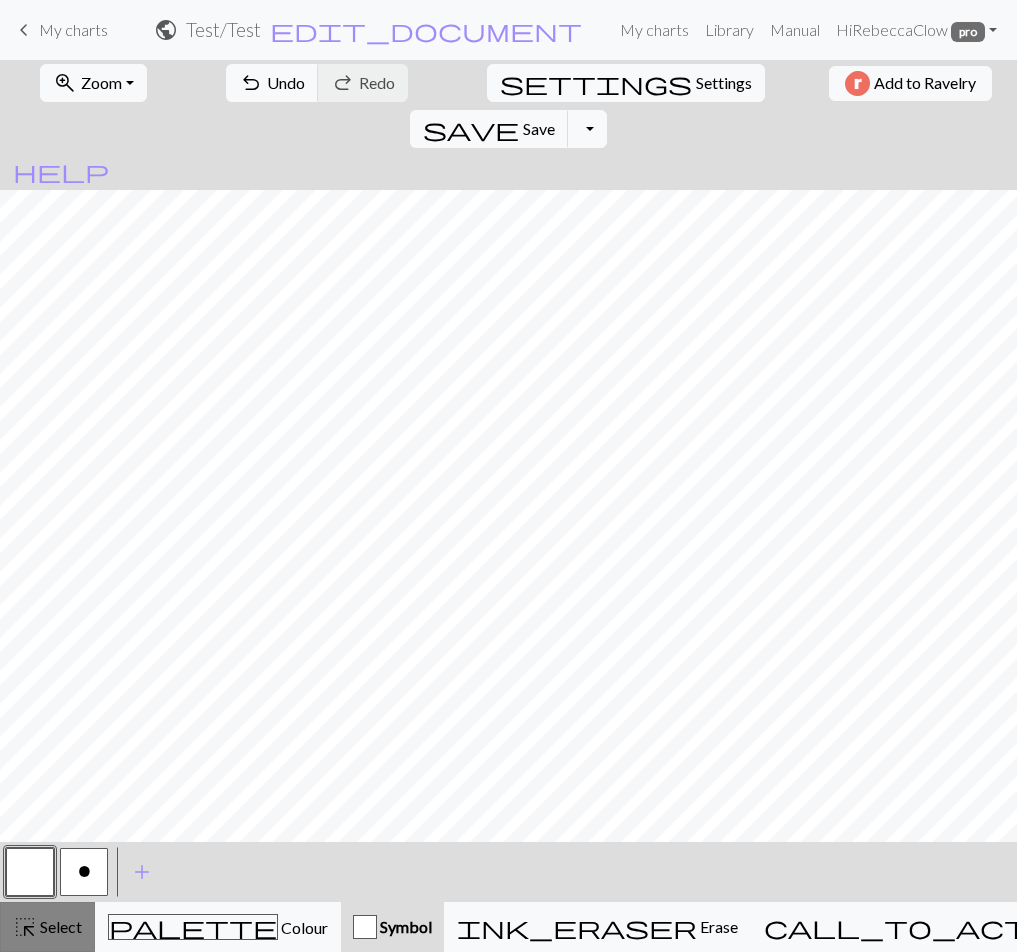 click on "highlight_alt   Select   Select" at bounding box center (47, 927) 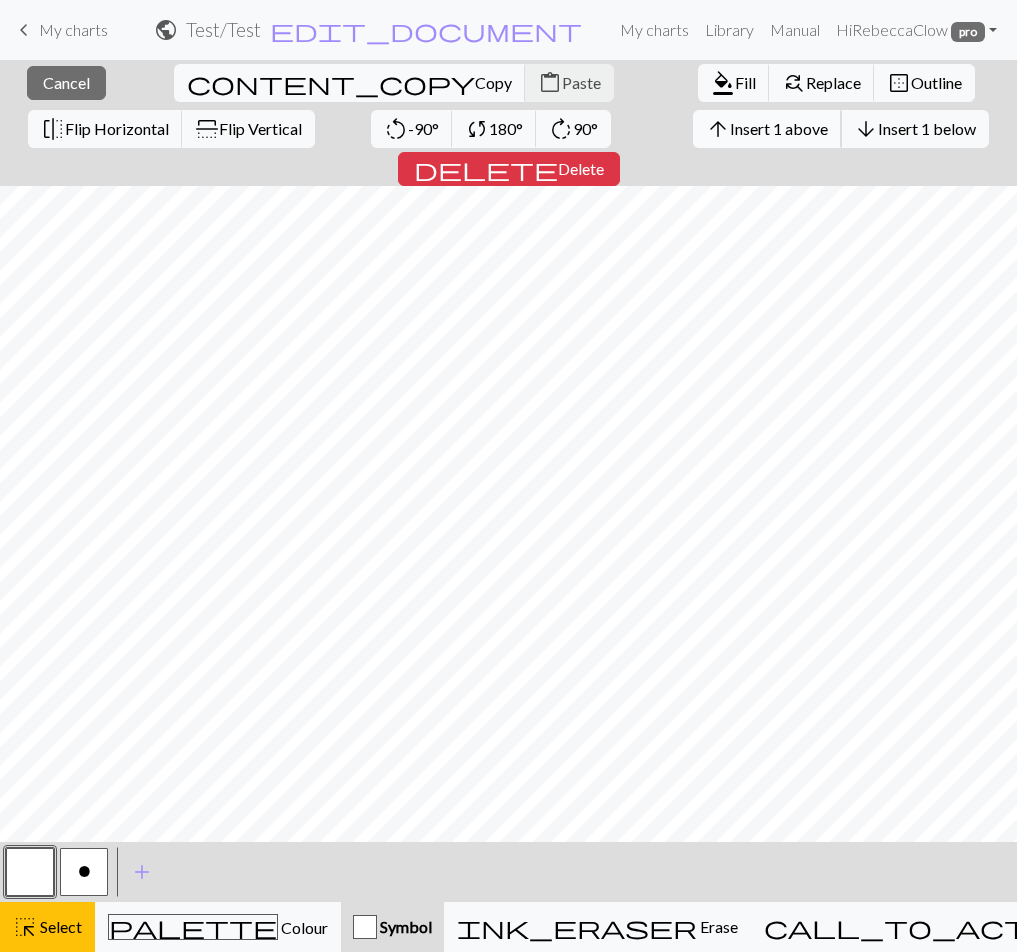 click on "Insert 1 above" at bounding box center (779, 128) 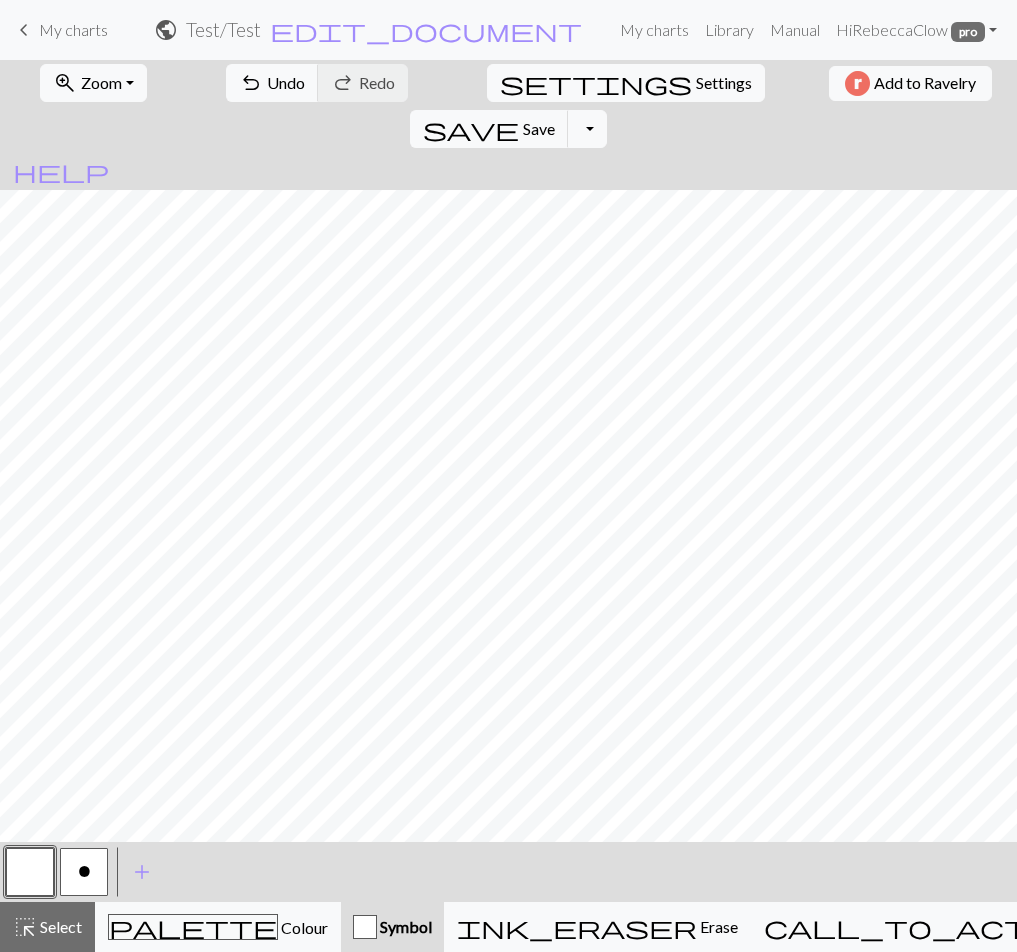 click on "Test  /  Test" at bounding box center [223, 29] 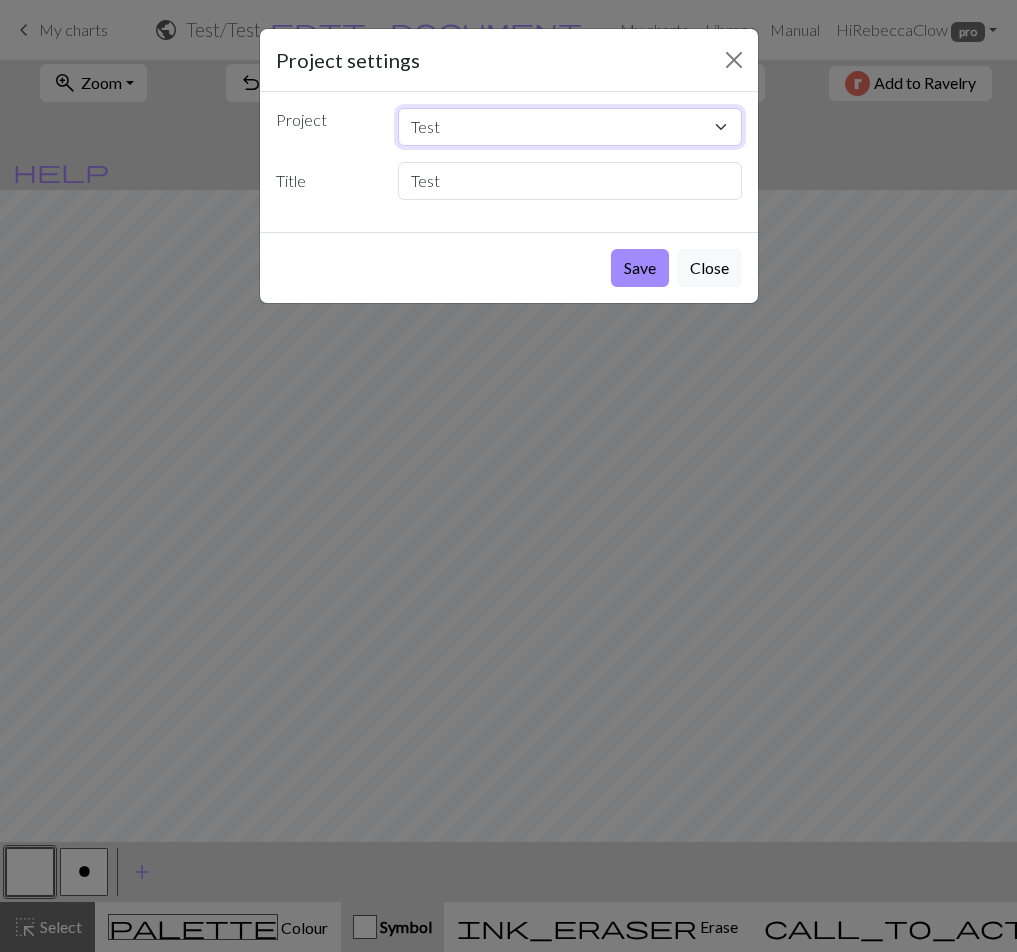 click on "Crail Cardiga Test Crail sweater back/front Crail Vest Back Intarsia test Kintra Square Crail vest Gress Copy of Copy of Raglan Colourwork Copy of Raglan Colourwork Torrin Copy of Raglan Colourwork Raglan Colourwork vams swatch Torrin vams swatch 8 cable Copy of Copy of Advent 2 Copy of Advent 2 Advent cowl Advent Staffin fixed staffin shawl staffin shawl Staffin bumps 2 bumps 2 cross crosses Copy of crosses Chart B - Nyx Copy of Copy of ekf2024 Sanna 1 Lauder V neck fronts Myrtle Lauder front left Lauder back steek R7 lauder xmas Slips R8 R6 R Raglan. - right of sleeve R Raglan Rbody RSleeve RSleeve SS SS YARN Jan ss check Fidra Increases Fidra Fidra chart sleeve check cvbv spring Grid Grid Bloom Bloom Sonder Thorn yok ebody Heart Corran LAce Cami Size 9 Right Front Size 9 Right Front Size 9 Left Front Size 7 and 8 Left Front Size 7 and 8 Right Front Dornie Front Right Size 6 Dornie Front Left size 6 Dornie Sizes 2 Right Front Dornie Size 2 Front Left Dornie Front left Size 5 Size 5 Right Front Dornie Main" at bounding box center [570, 127] 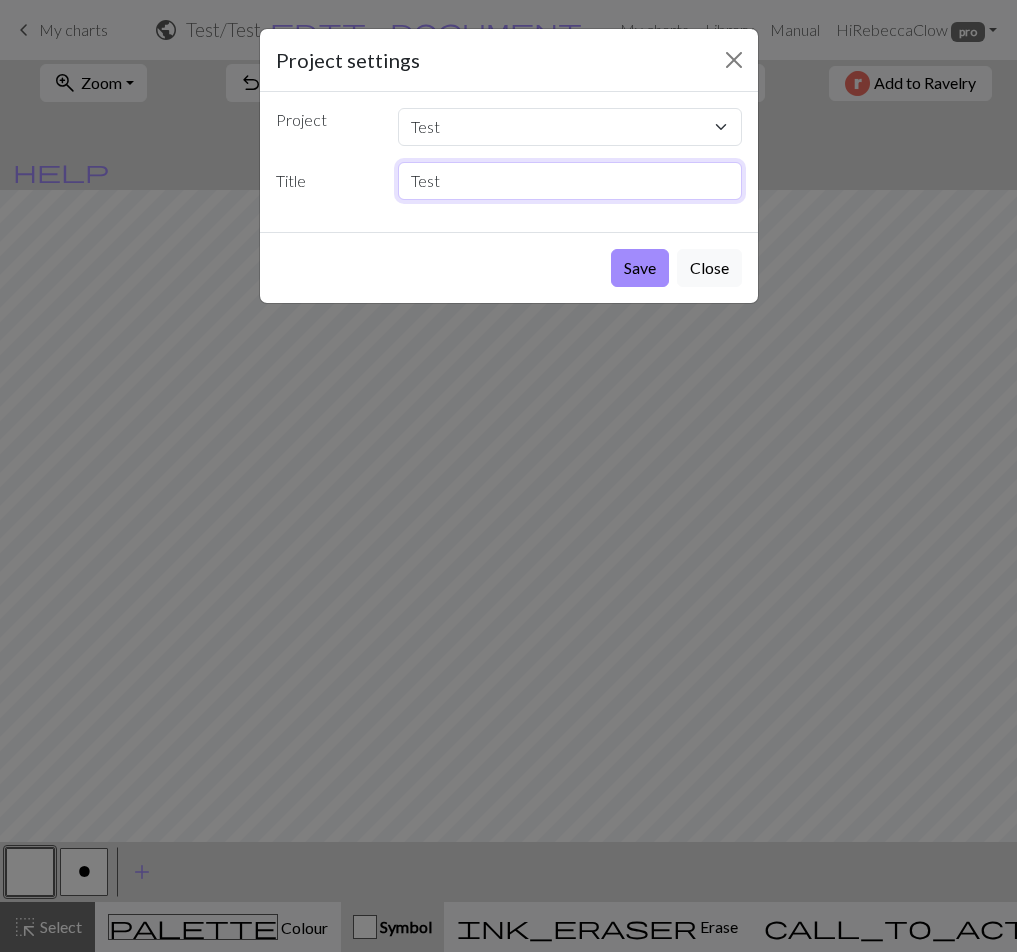 click on "Test" at bounding box center (570, 181) 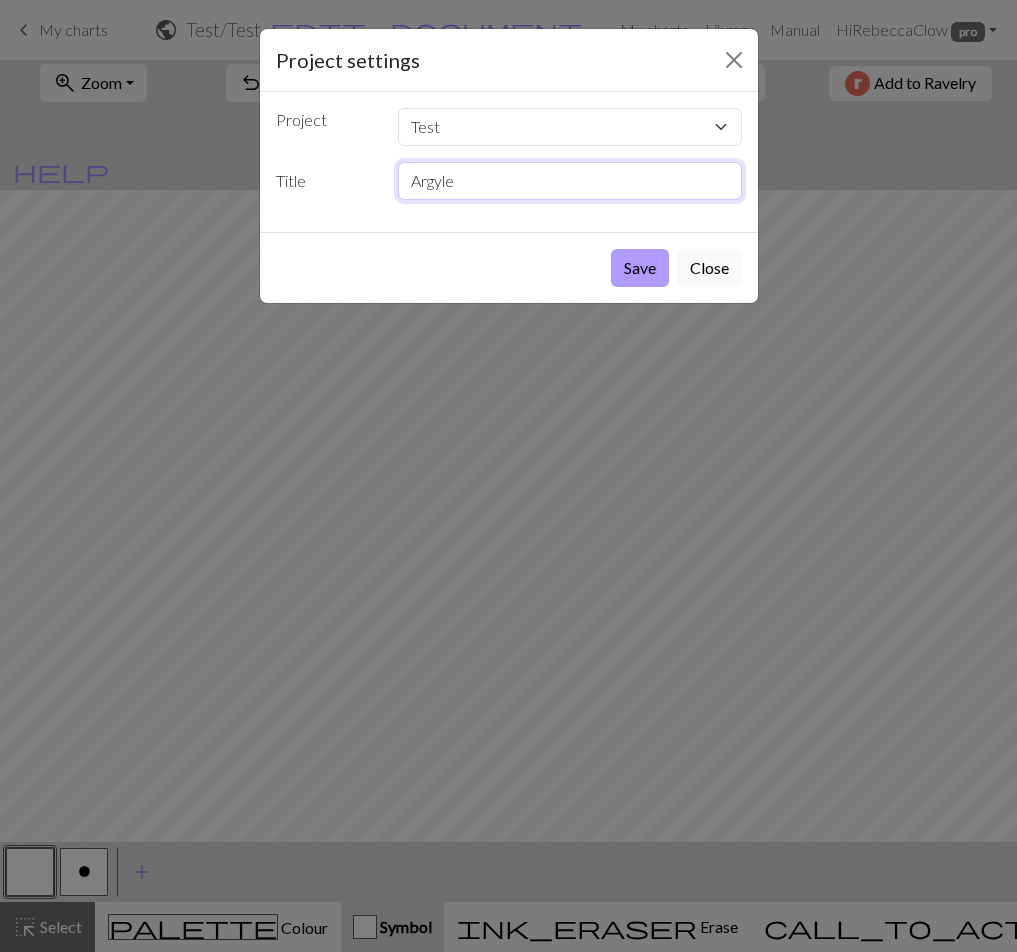 type on "Argyle" 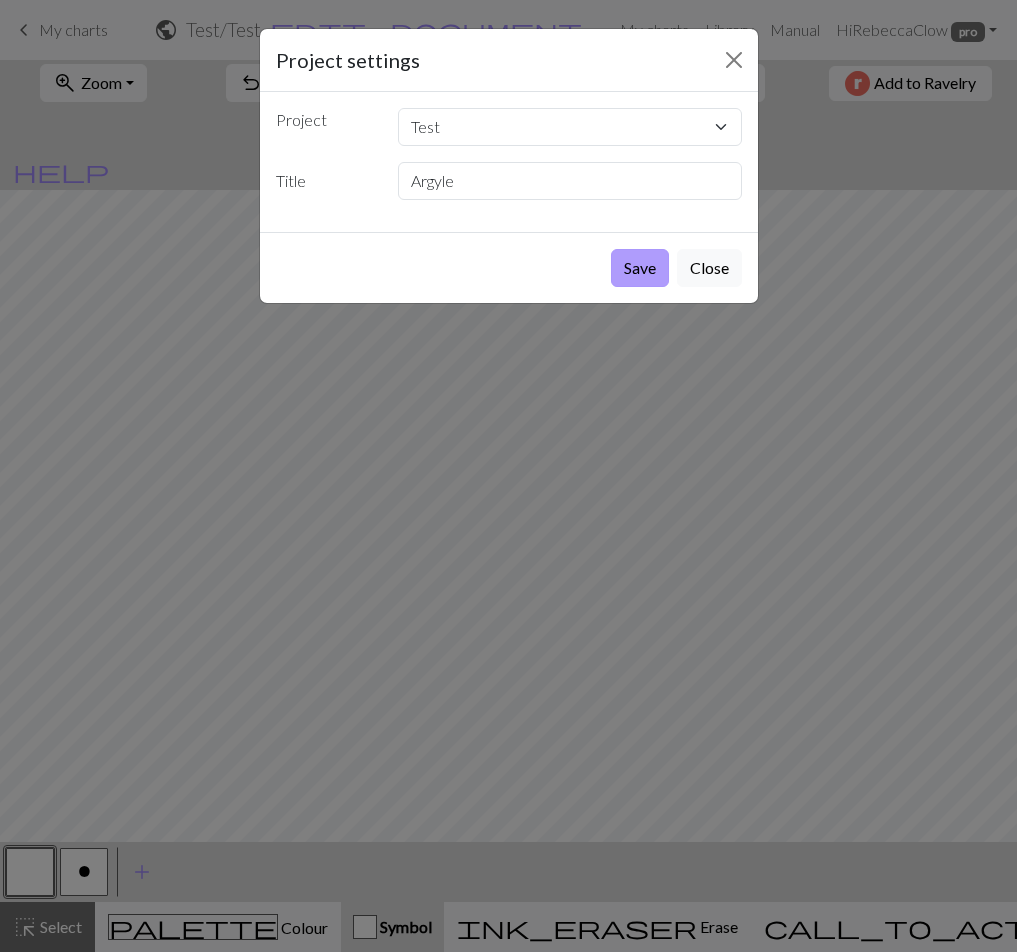 click on "Save" at bounding box center (640, 268) 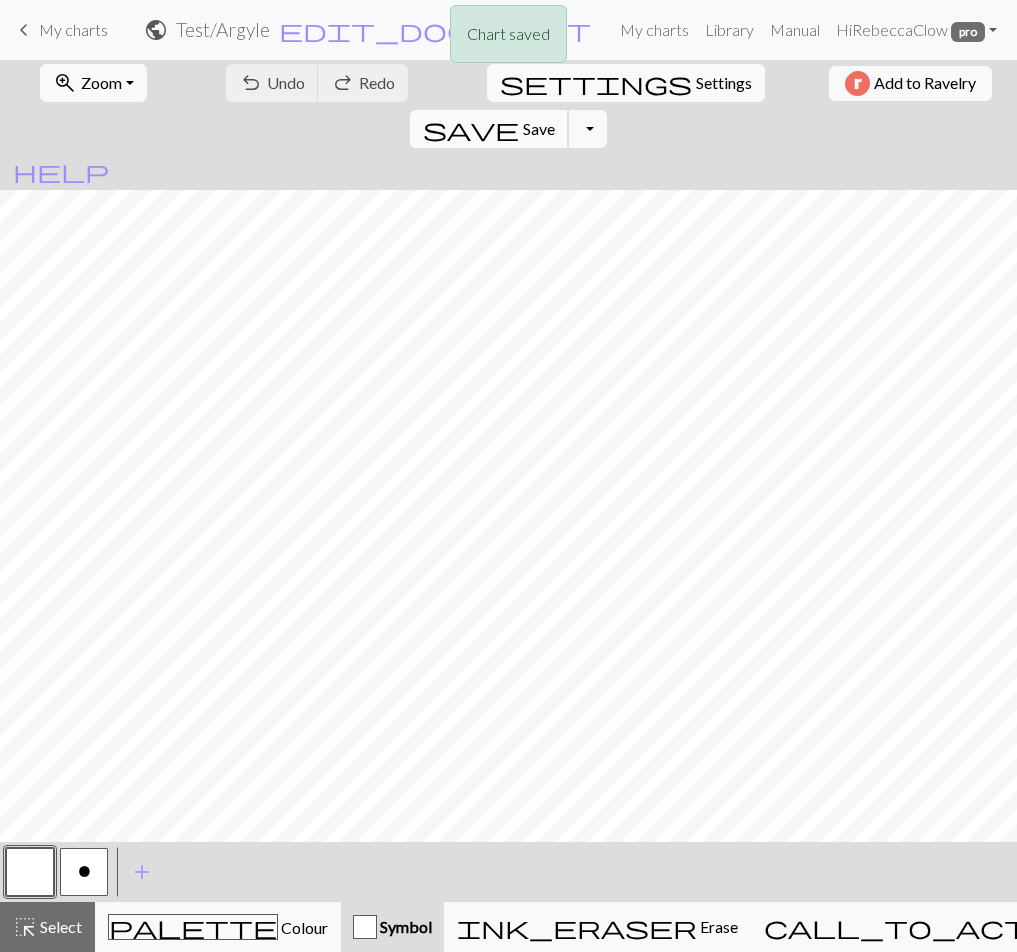 click on "Save" at bounding box center (539, 128) 